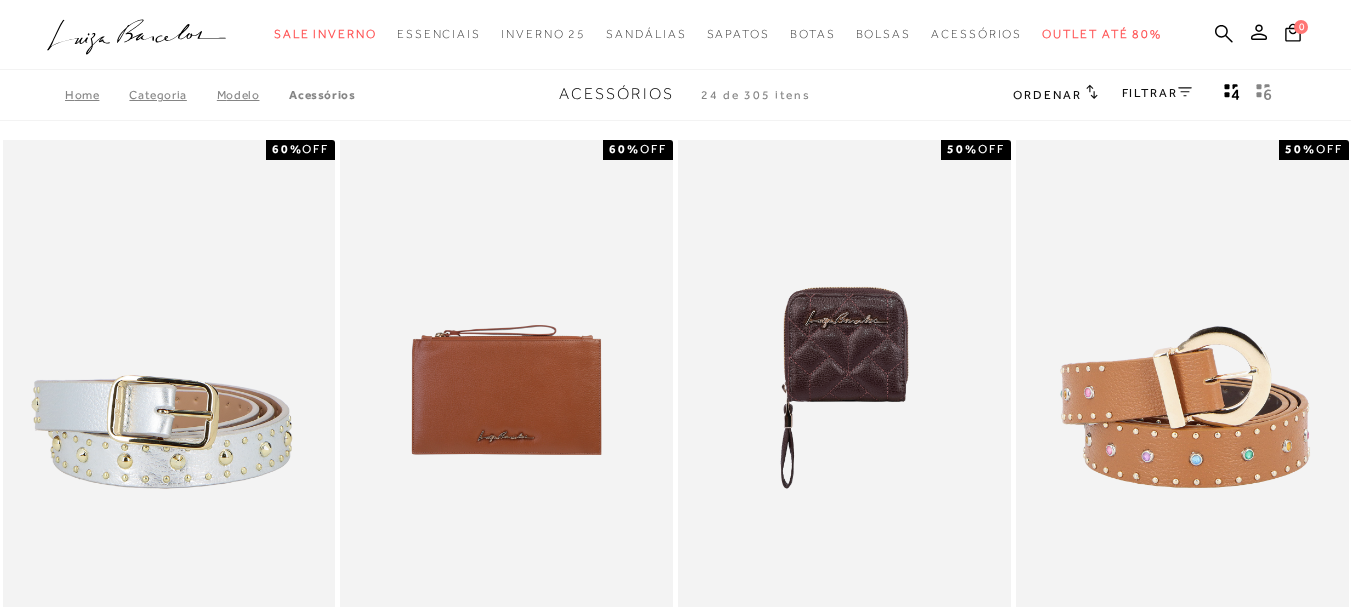 scroll, scrollTop: 0, scrollLeft: 0, axis: both 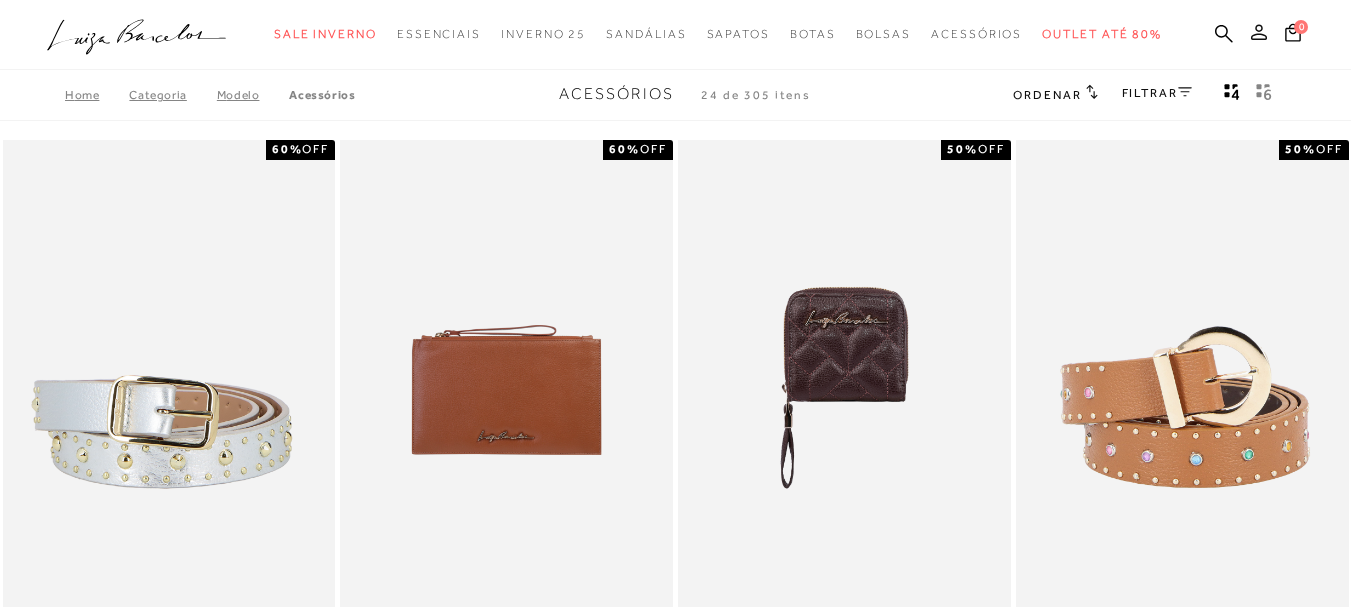 click 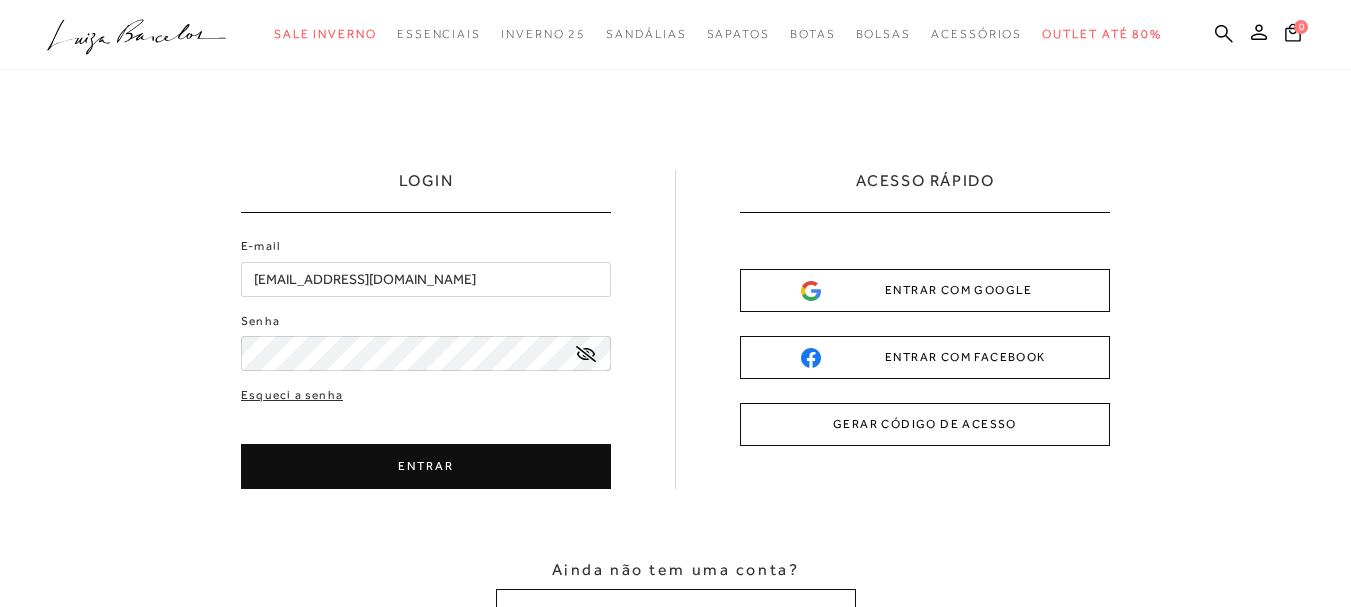 scroll, scrollTop: 0, scrollLeft: 0, axis: both 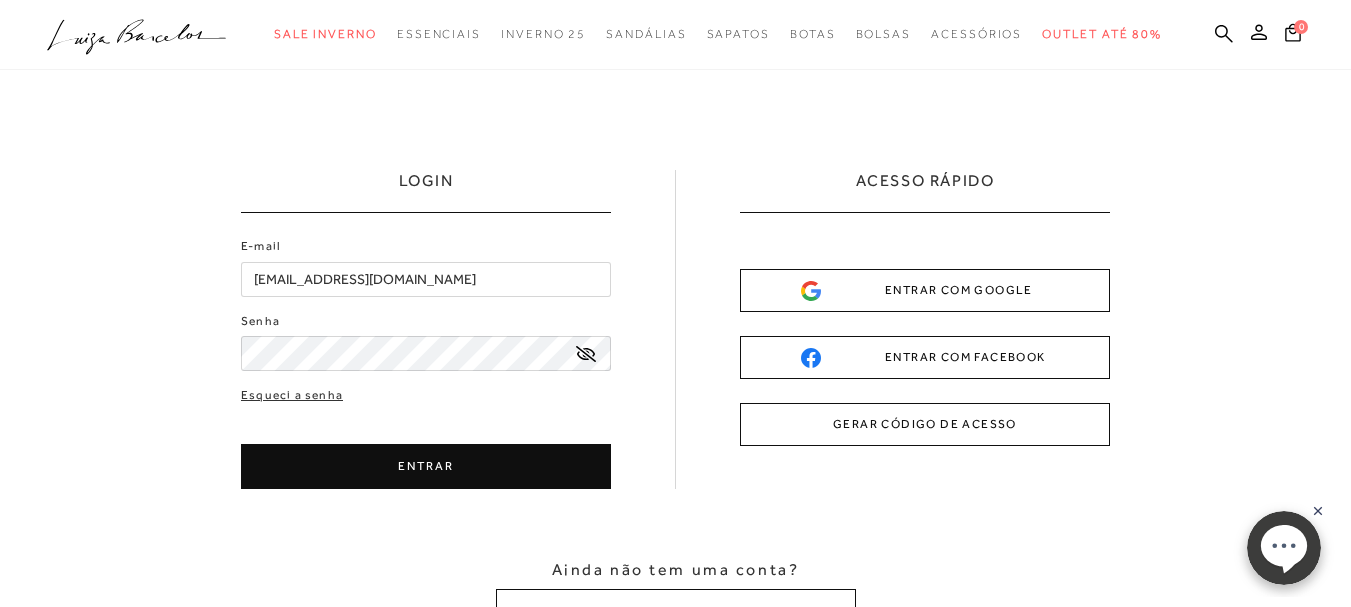 click on "ENTRAR" at bounding box center [426, 466] 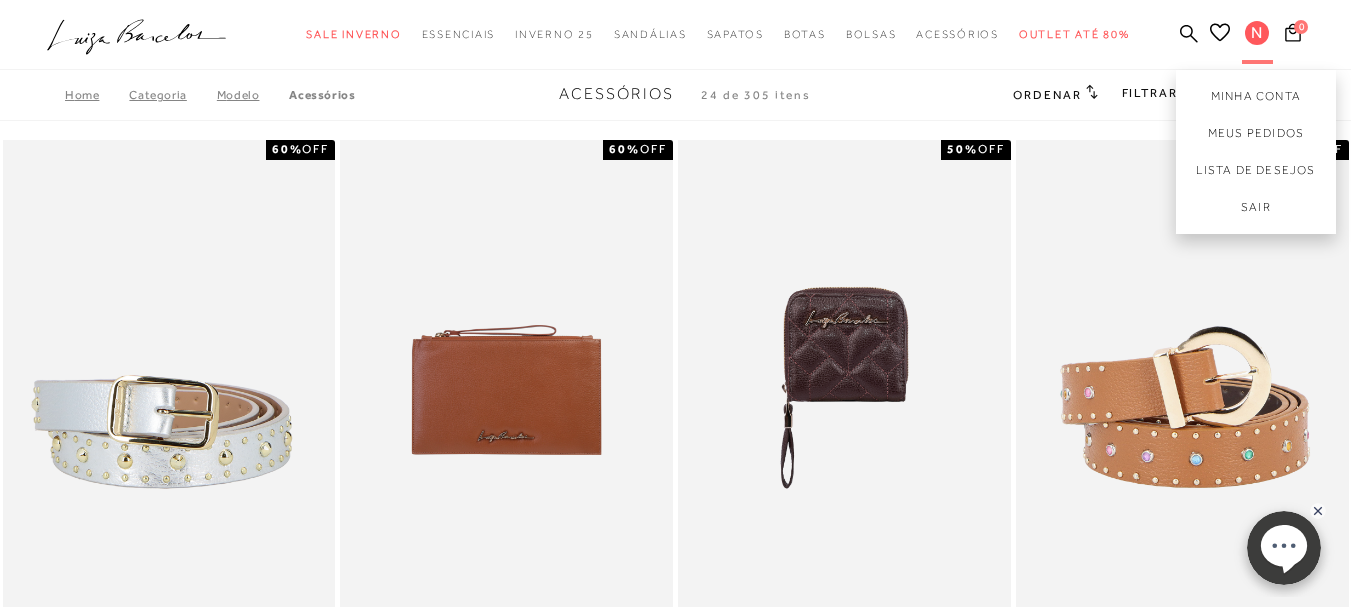 click on "N" at bounding box center [1257, 33] 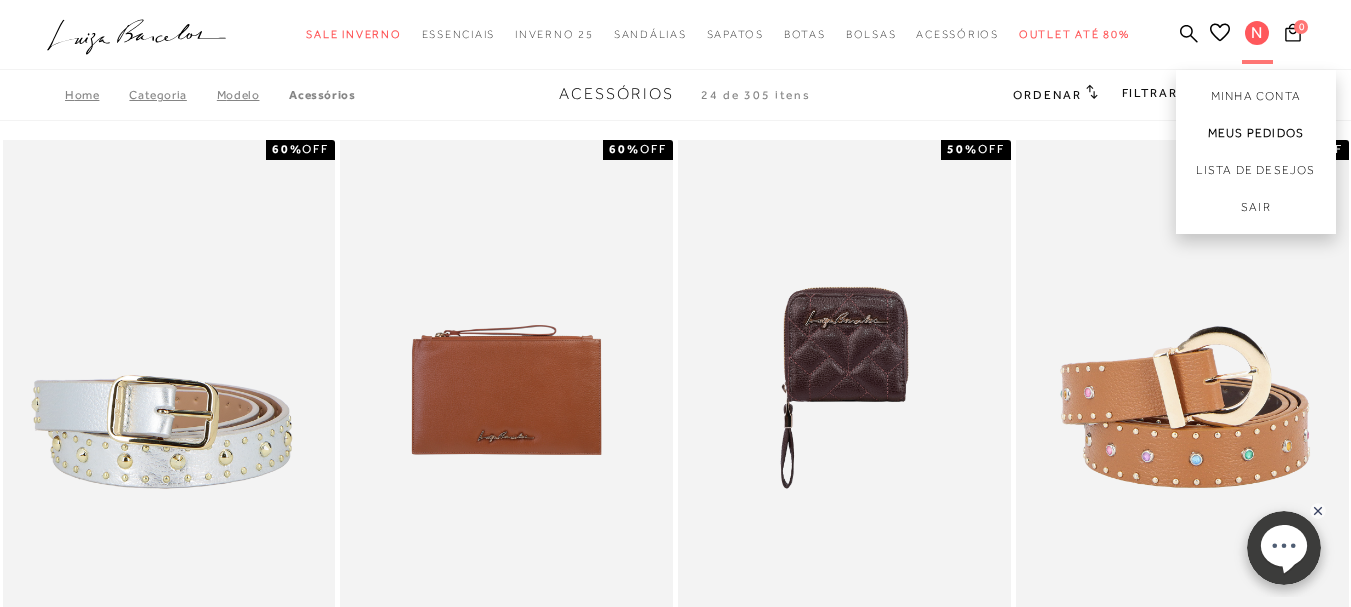 click on "Meus Pedidos" at bounding box center [1256, 133] 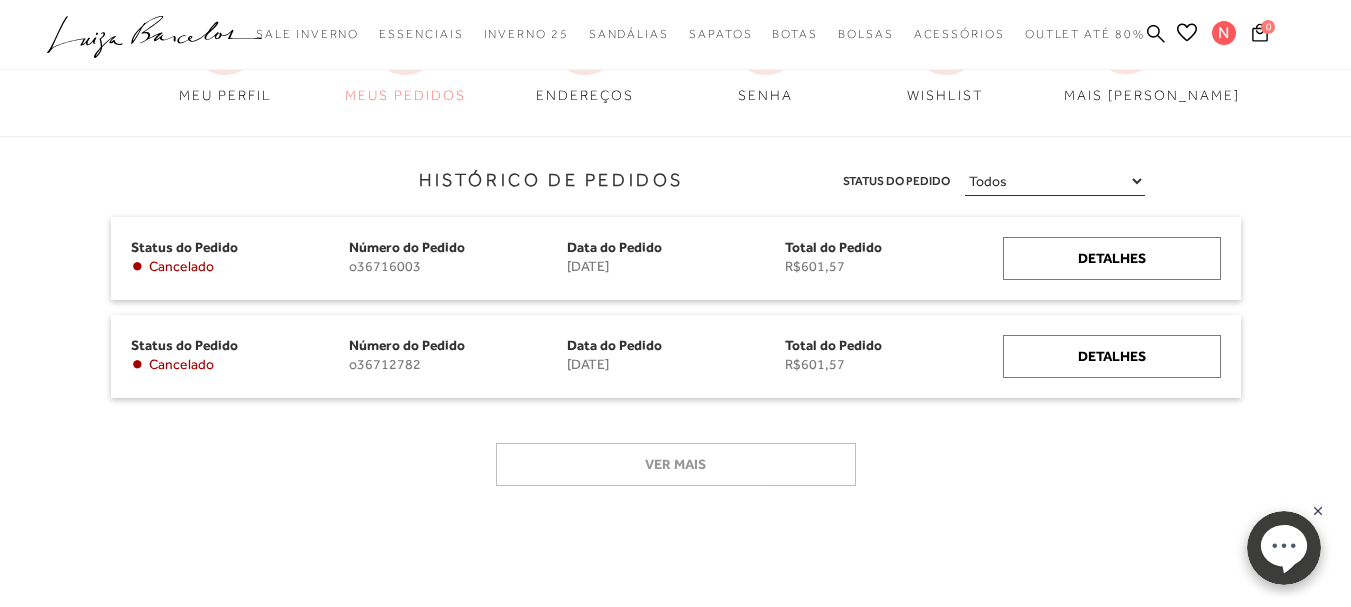 scroll, scrollTop: 200, scrollLeft: 0, axis: vertical 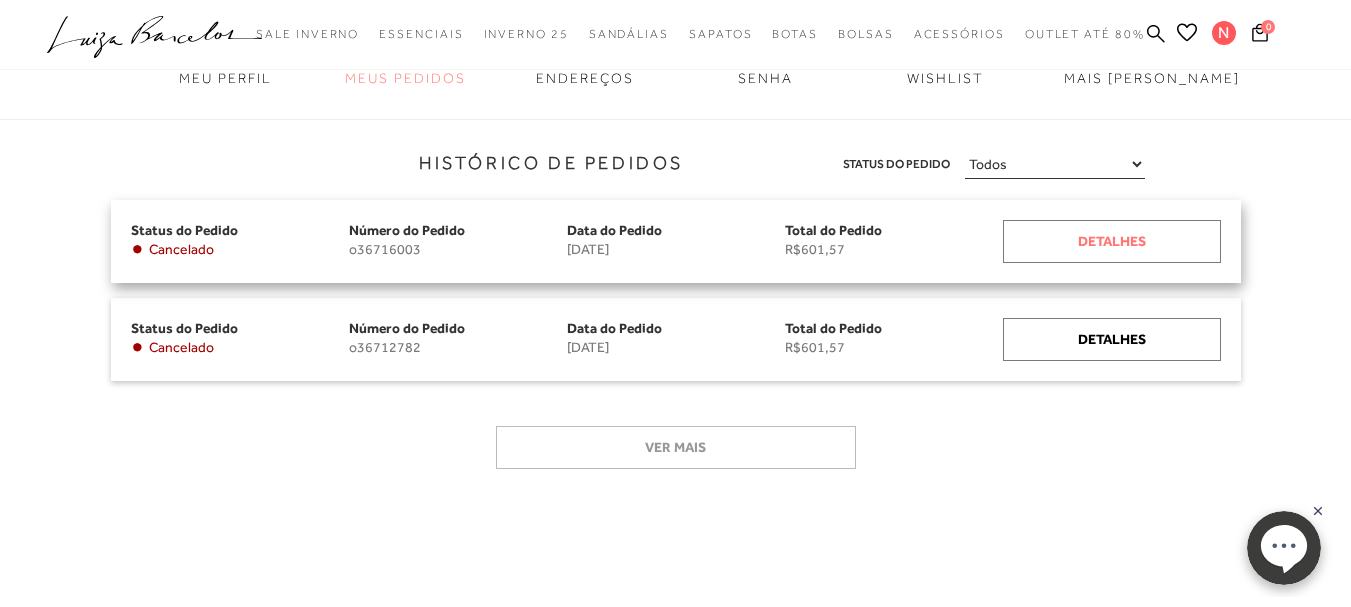 click on "Detalhes" at bounding box center [1112, 241] 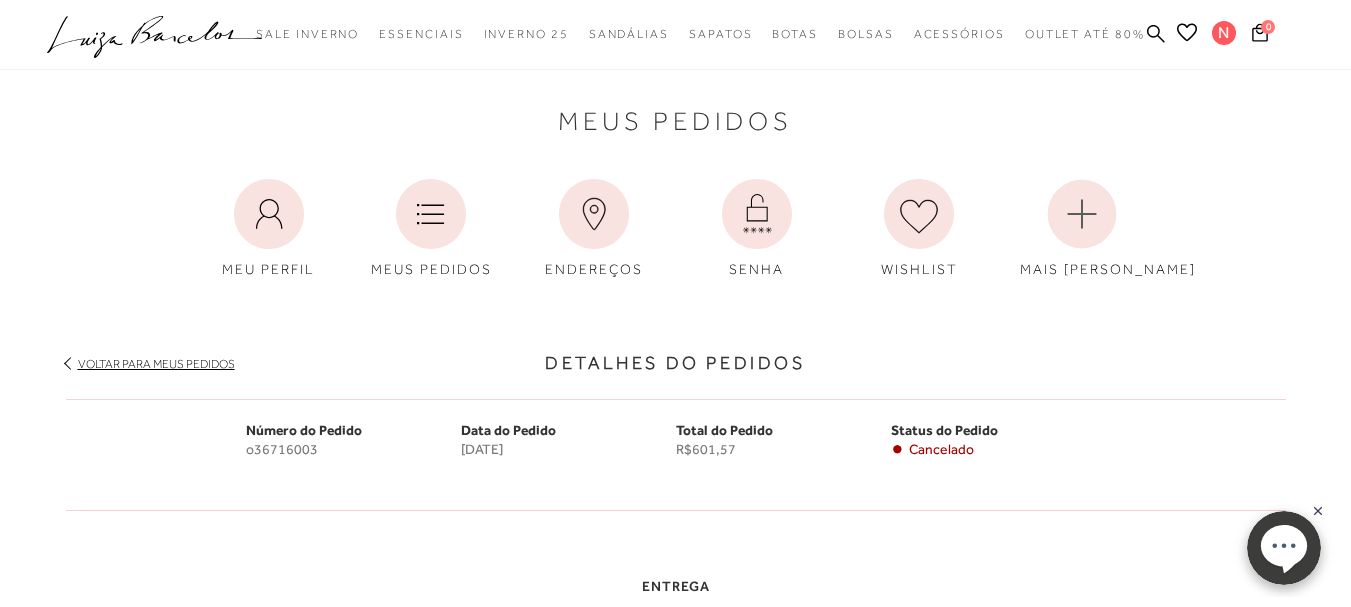 scroll, scrollTop: 0, scrollLeft: 0, axis: both 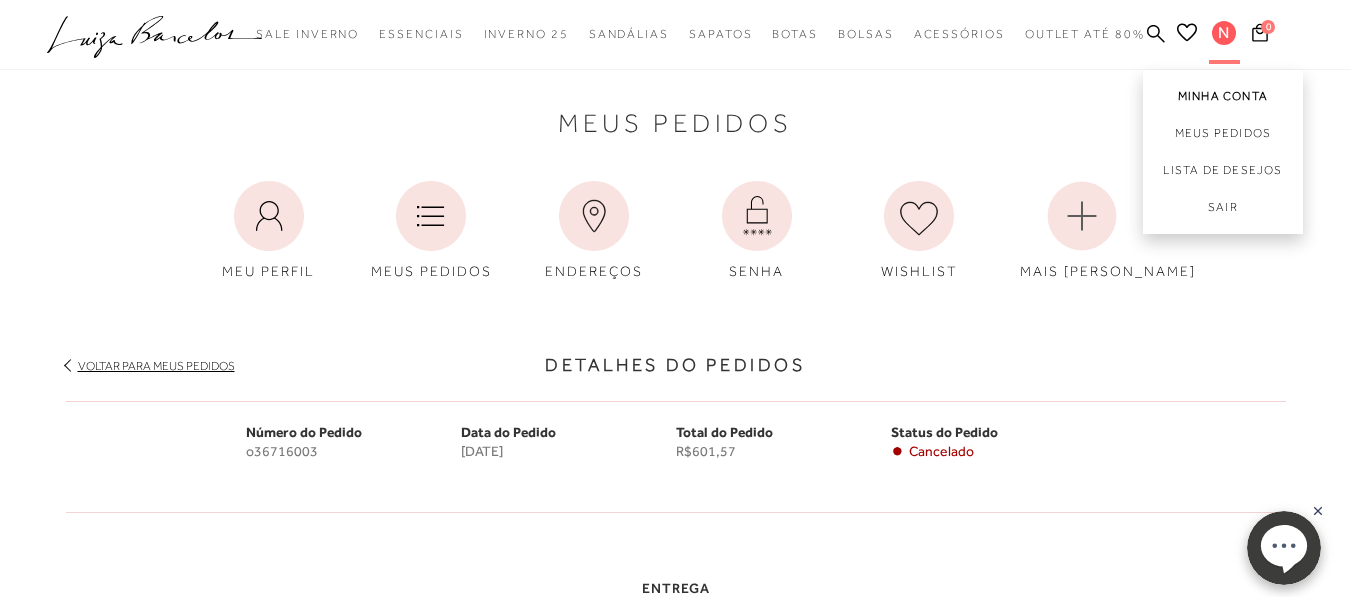 click on "Minha Conta" at bounding box center [1223, 92] 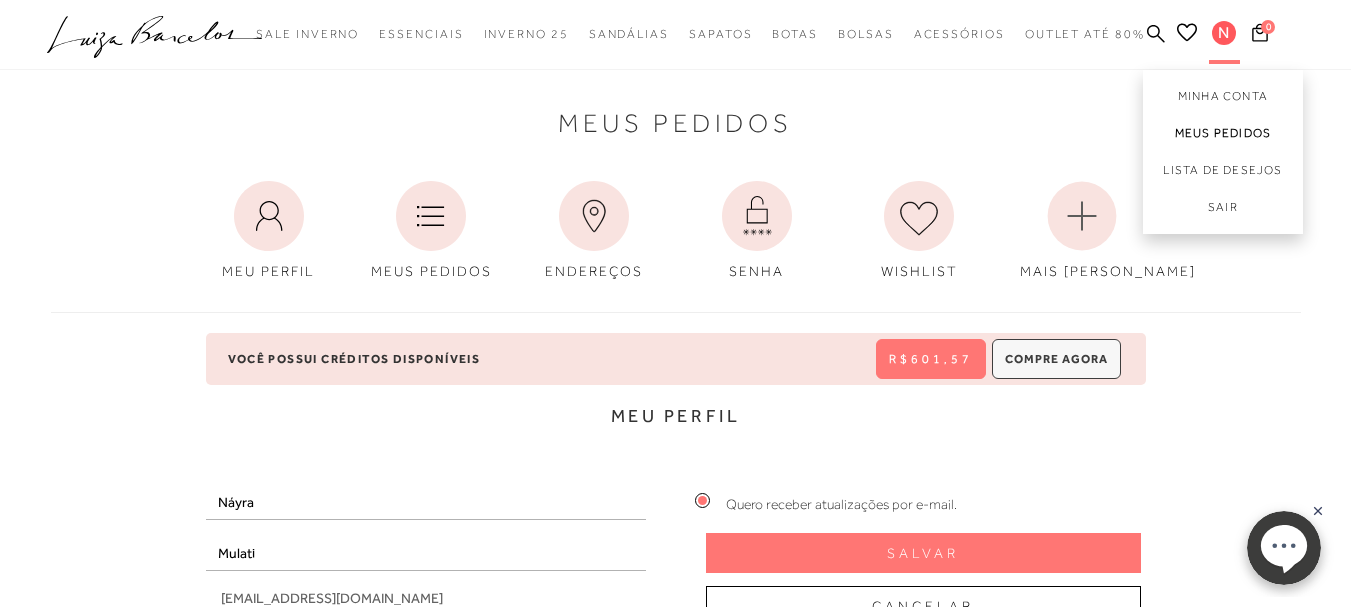 click on "Meus Pedidos" at bounding box center [1223, 133] 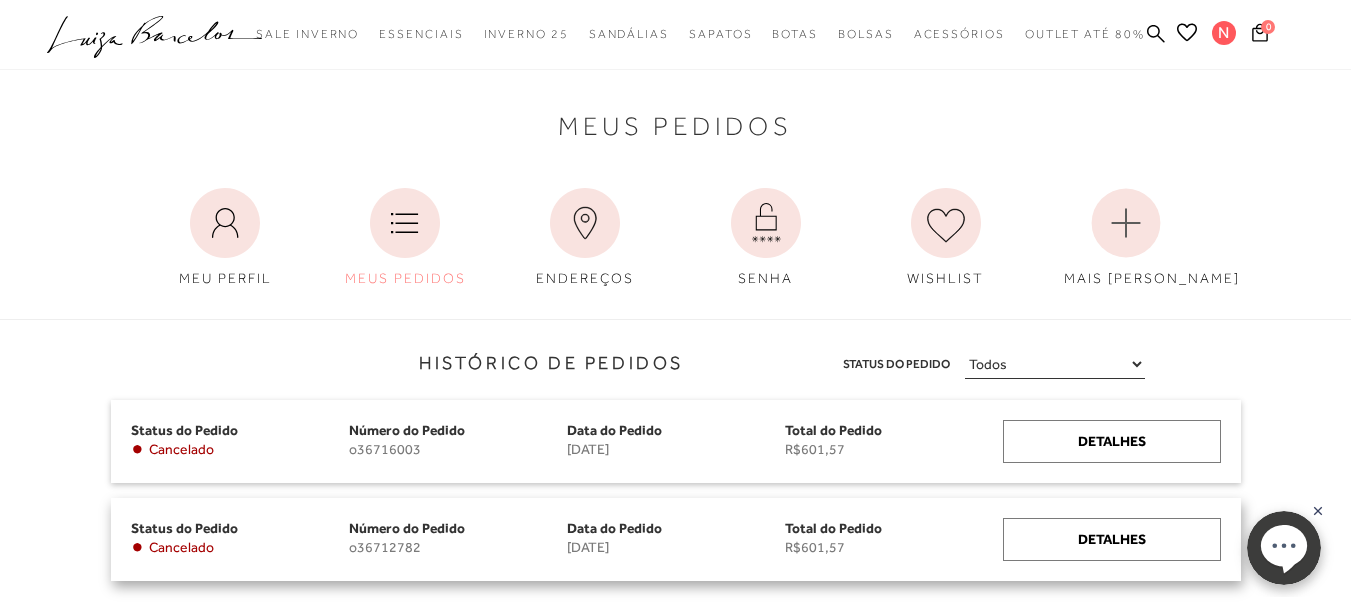 scroll, scrollTop: 200, scrollLeft: 0, axis: vertical 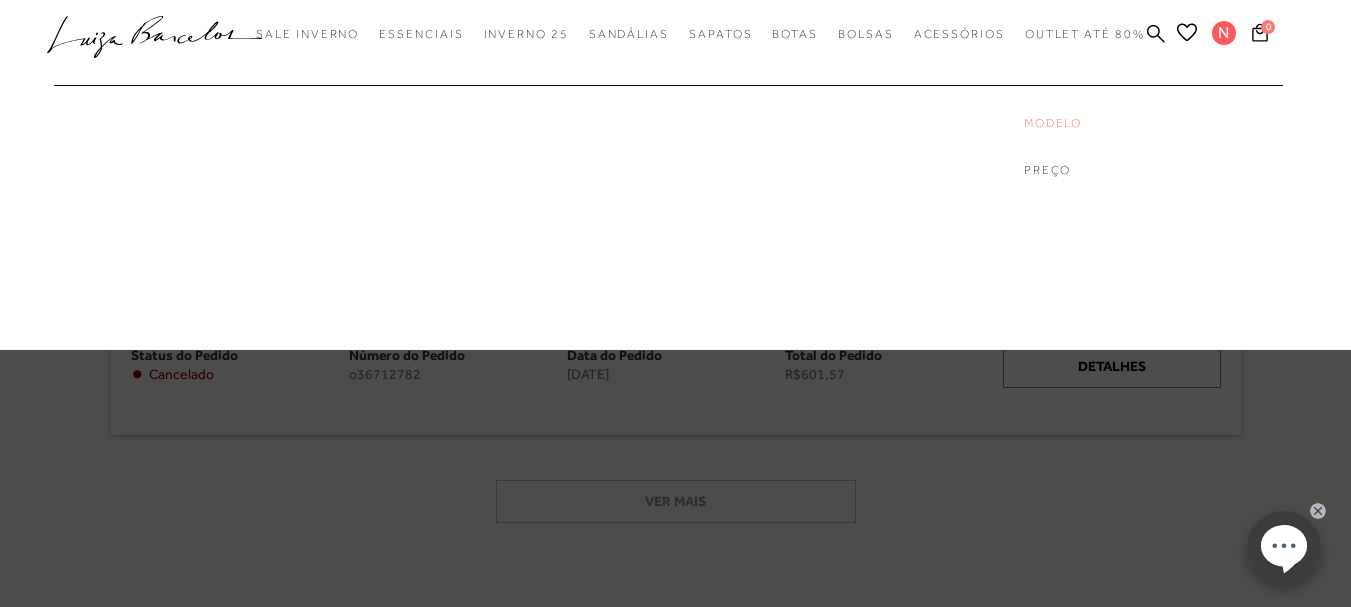 click on "Modelo" at bounding box center [1104, 123] 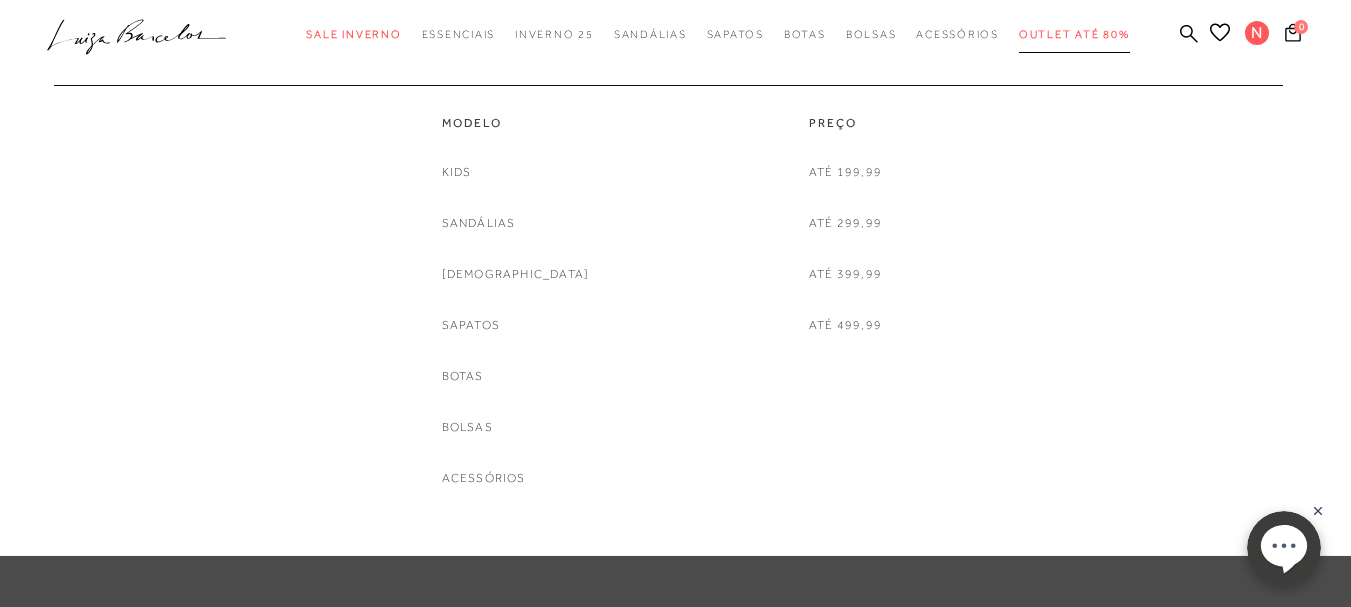 scroll, scrollTop: 0, scrollLeft: 0, axis: both 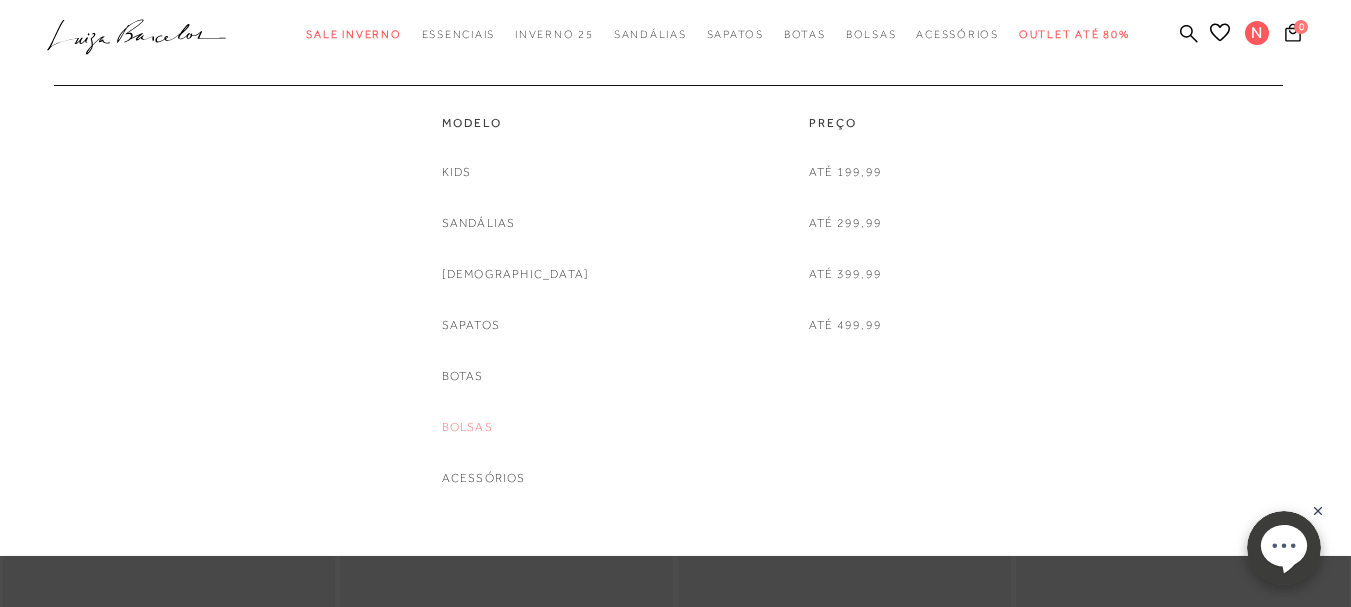 click on "Bolsas" at bounding box center [467, 427] 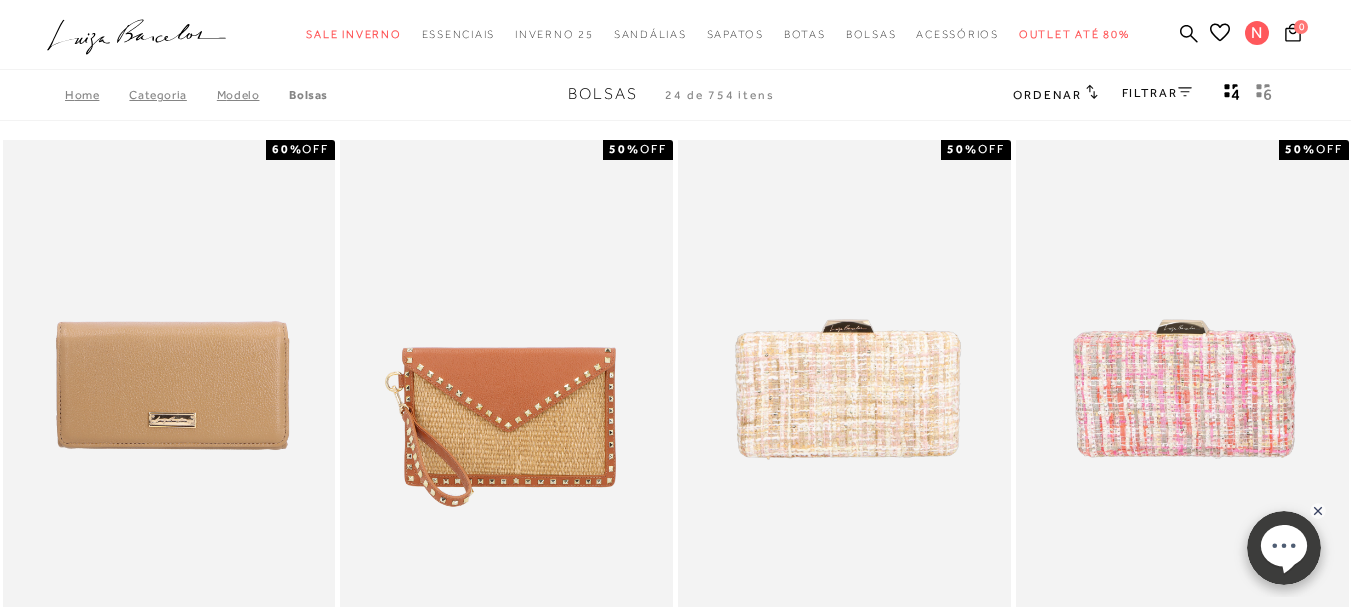 click on "FILTRAR" at bounding box center (1157, 93) 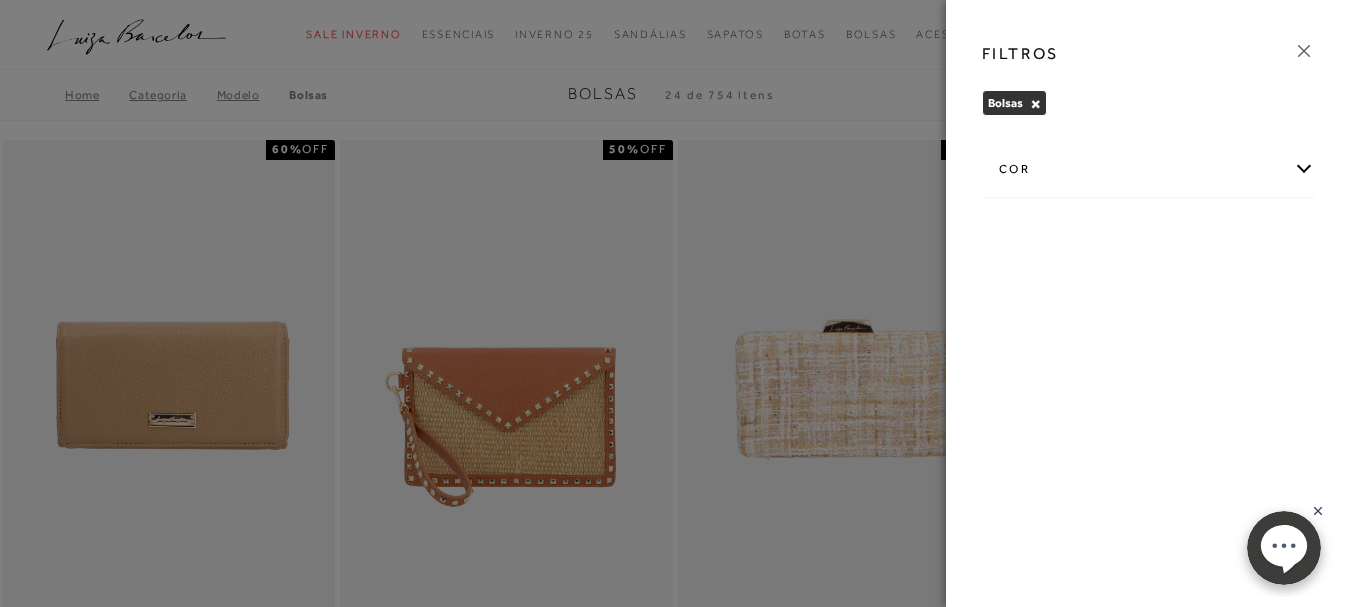 click on "cor" at bounding box center [1148, 169] 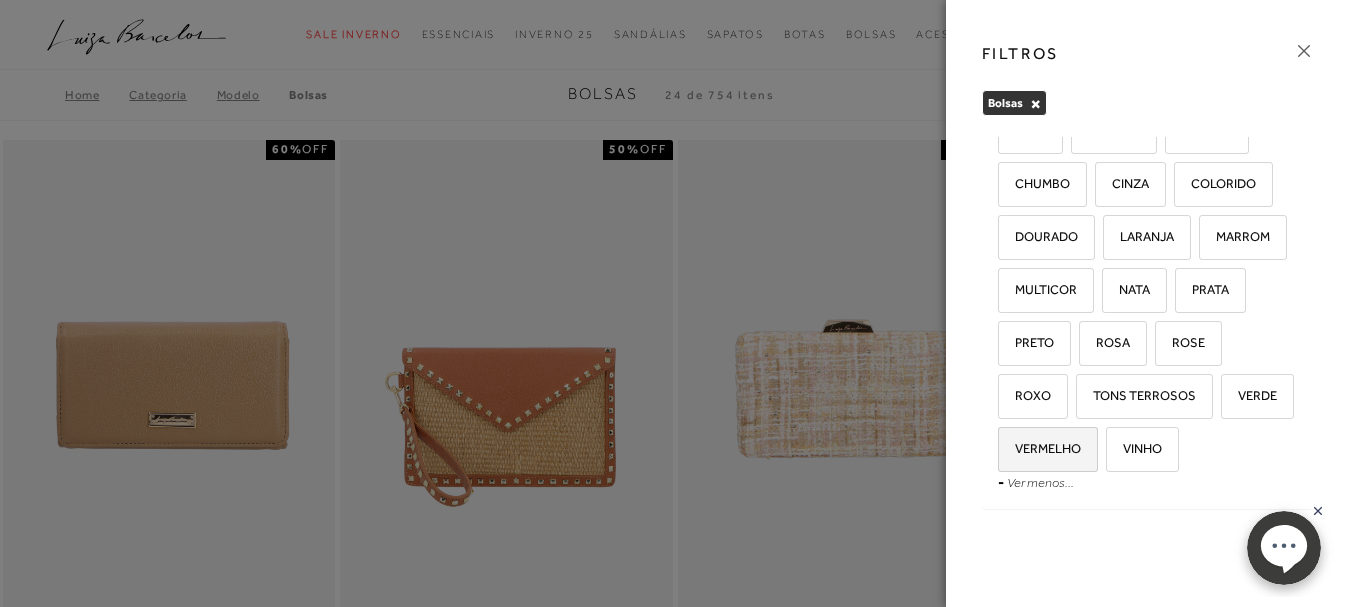 scroll, scrollTop: 209, scrollLeft: 0, axis: vertical 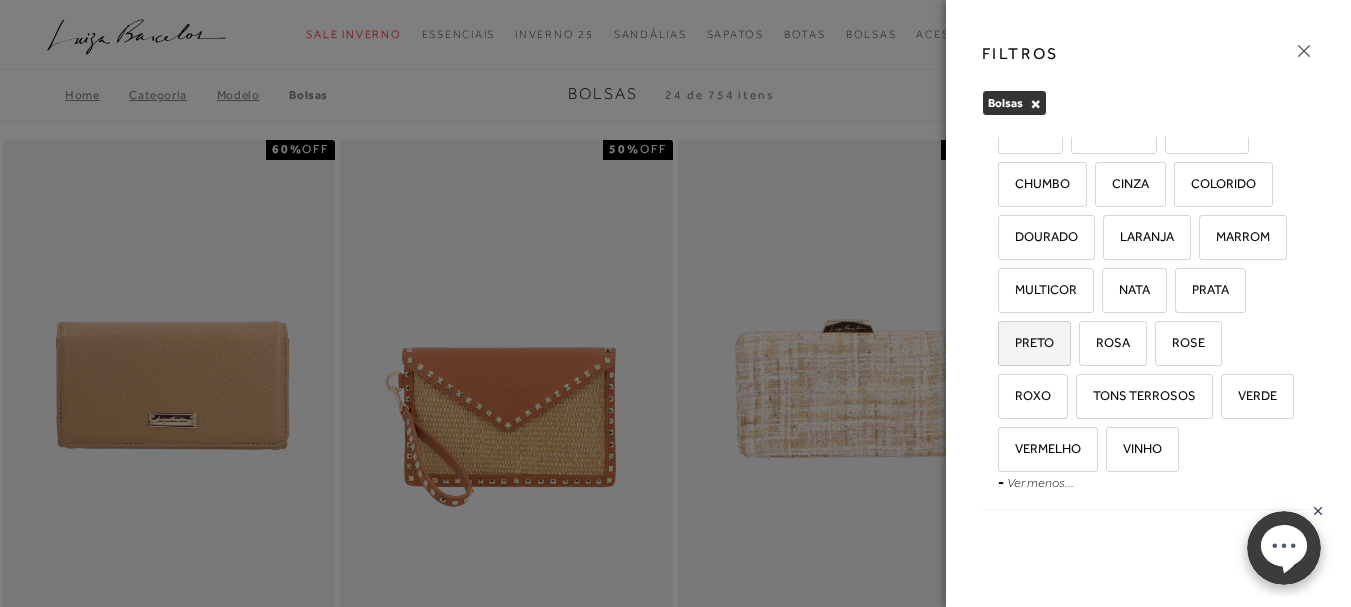 click on "PRETO" at bounding box center (1027, 342) 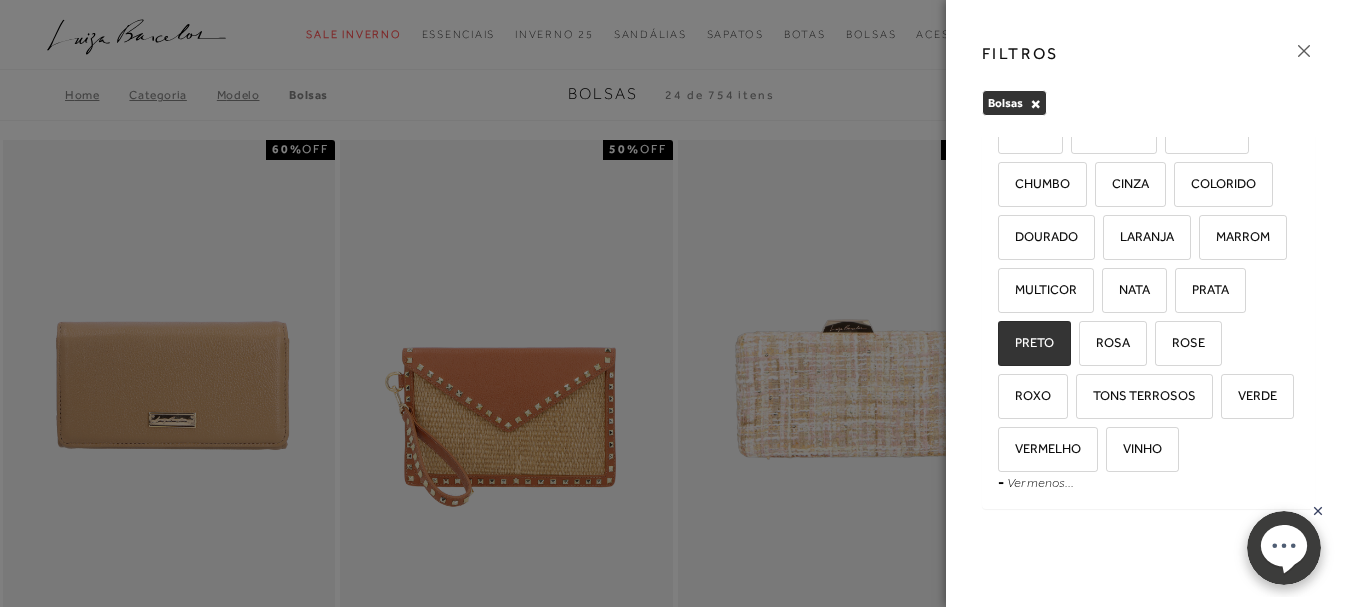 checkbox on "true" 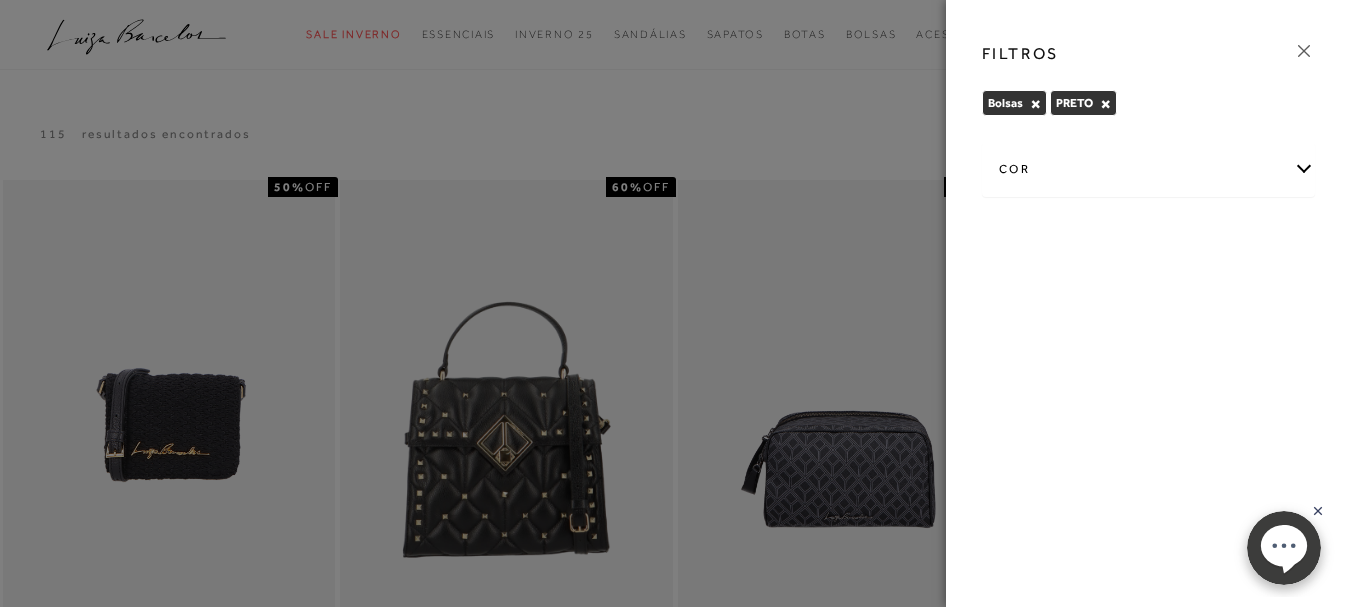 click at bounding box center [675, 303] 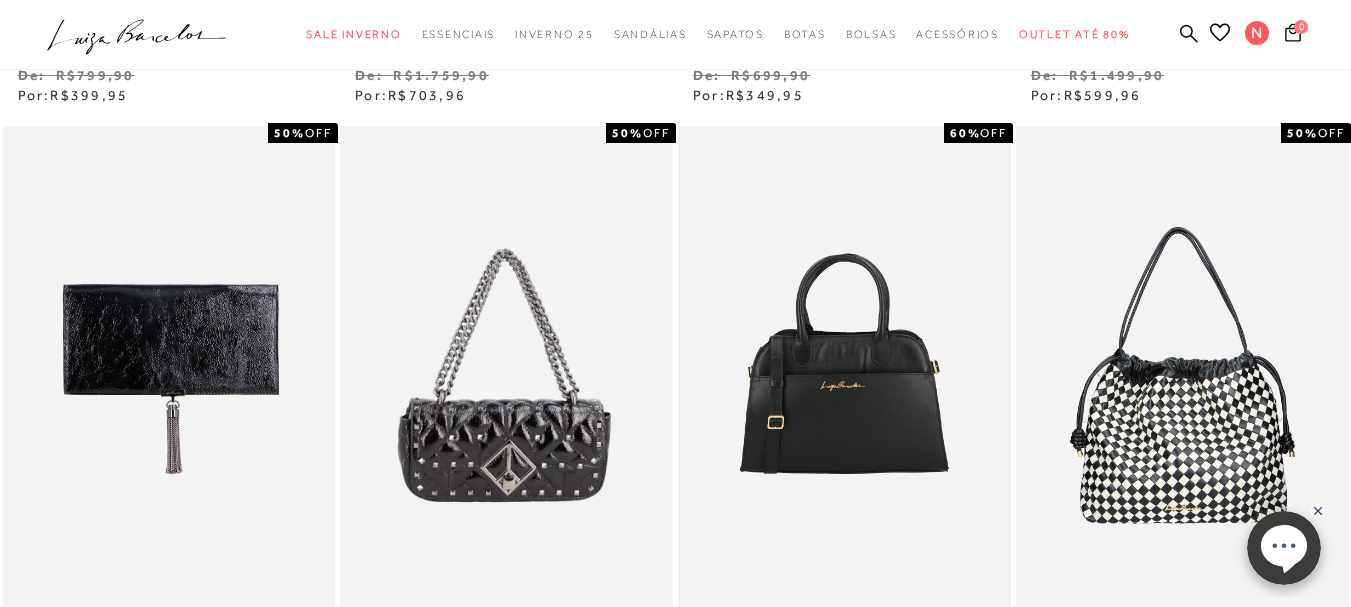 scroll, scrollTop: 700, scrollLeft: 0, axis: vertical 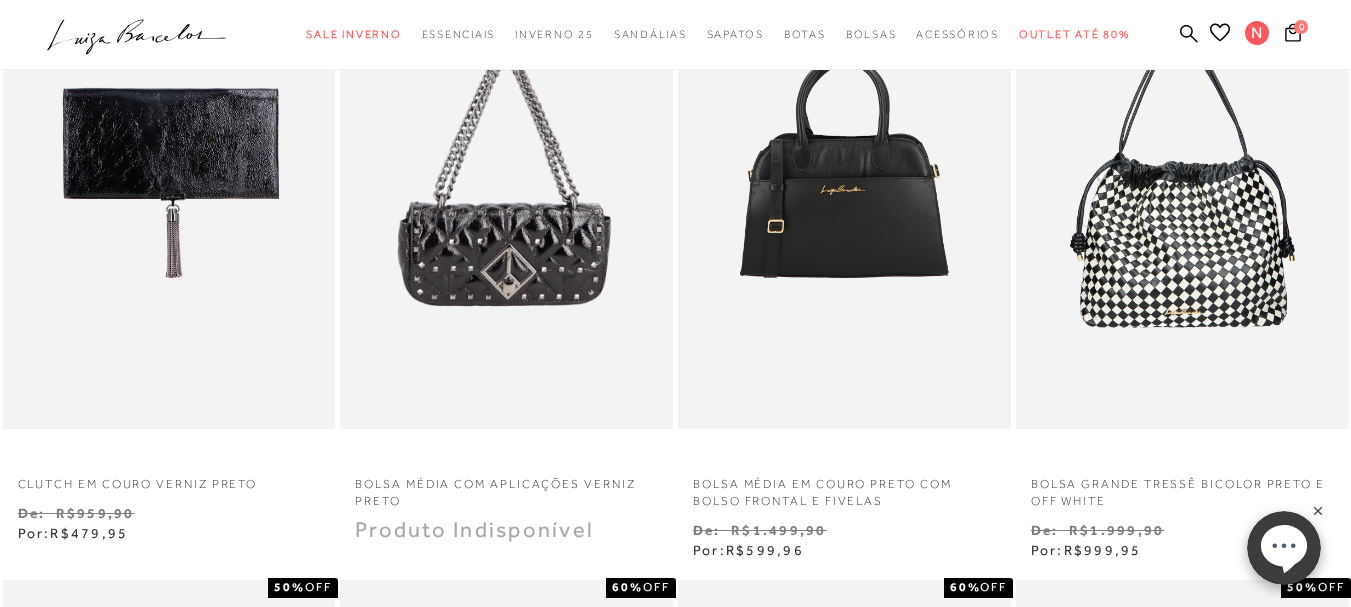 click at bounding box center (844, 179) 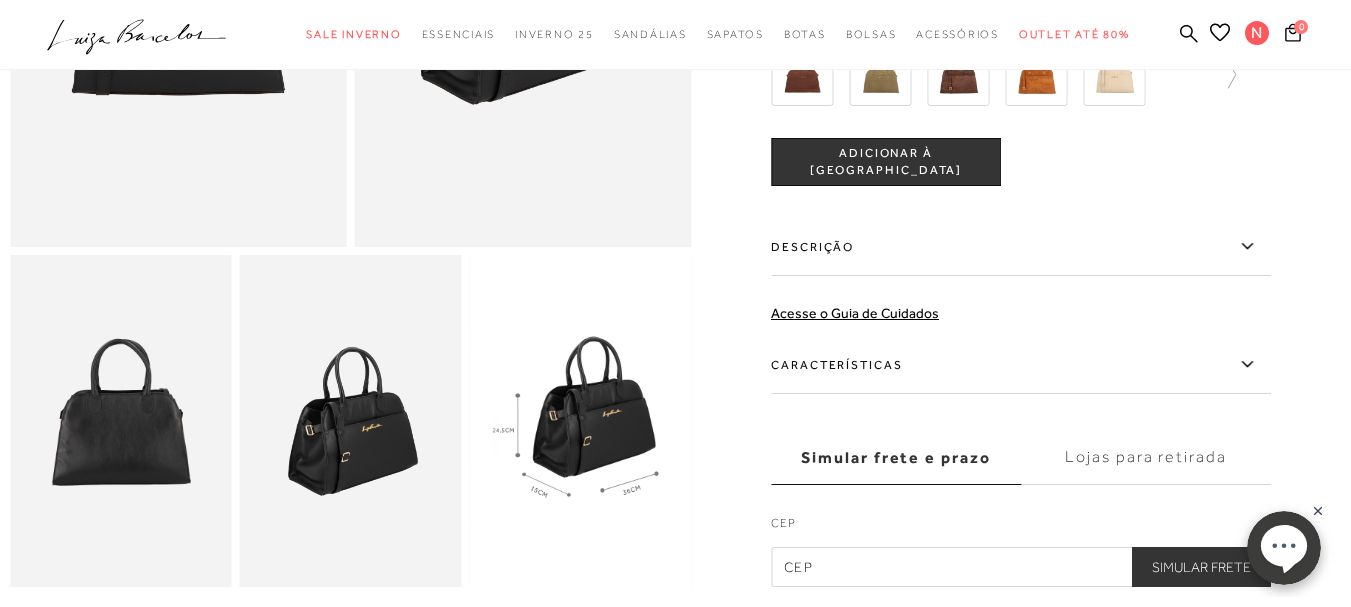 scroll, scrollTop: 100, scrollLeft: 0, axis: vertical 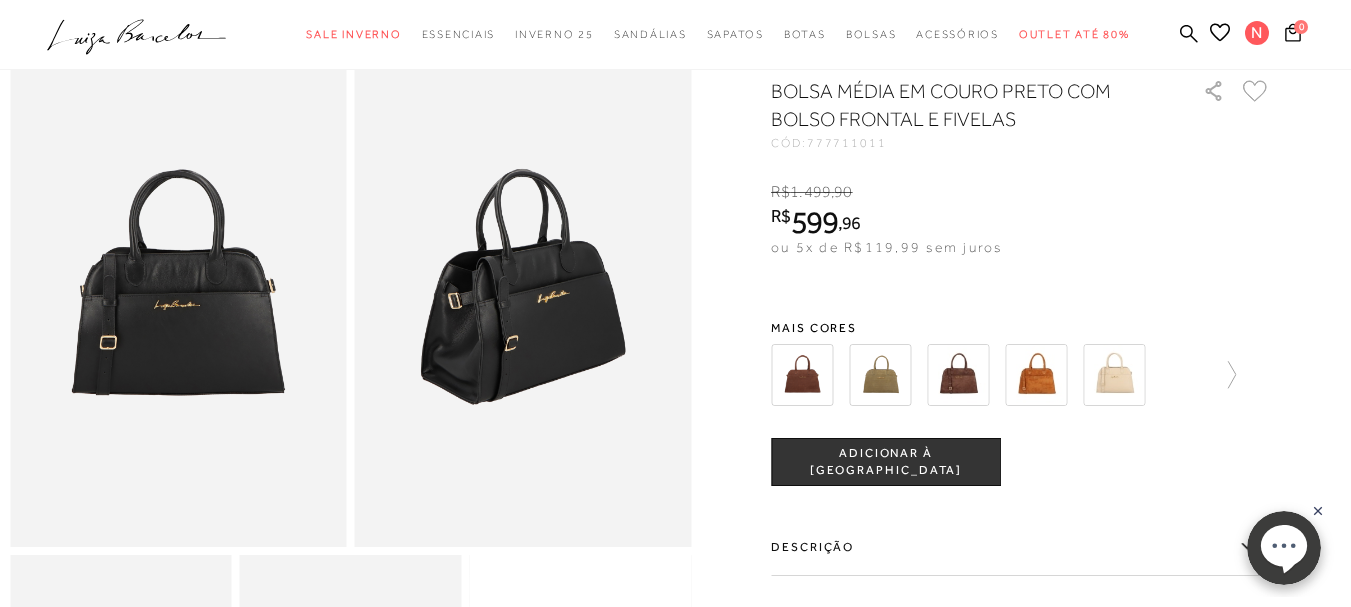 click on "ADICIONAR À [GEOGRAPHIC_DATA]" at bounding box center (886, 462) 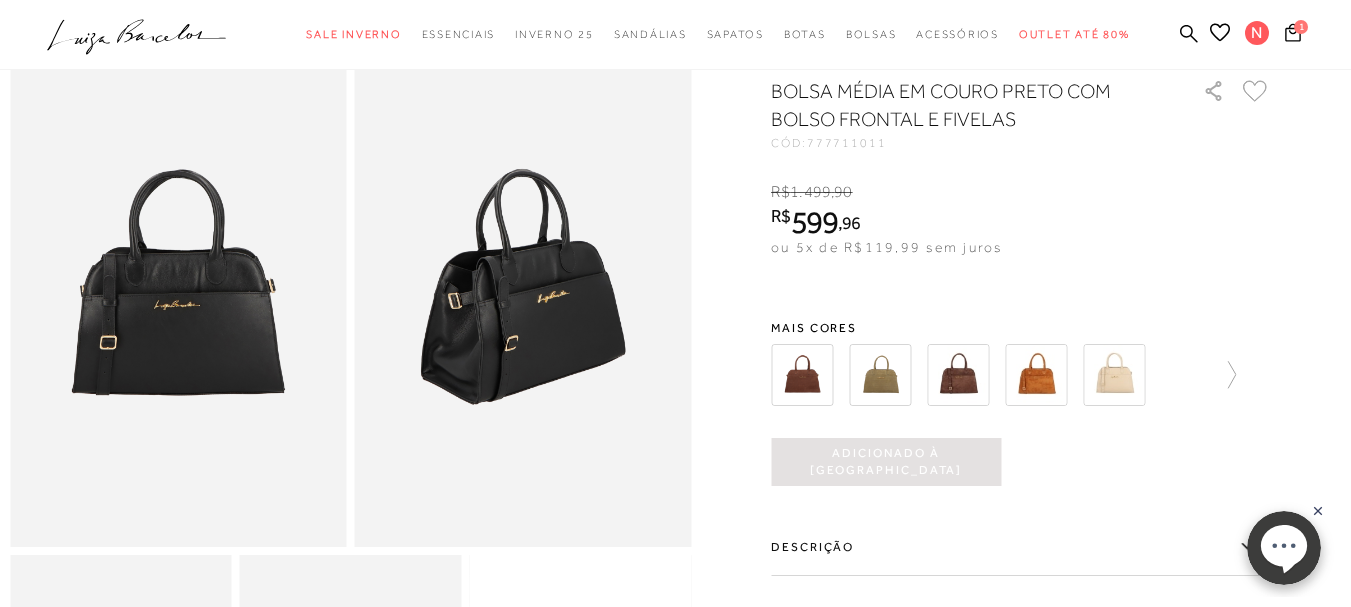 scroll, scrollTop: 0, scrollLeft: 0, axis: both 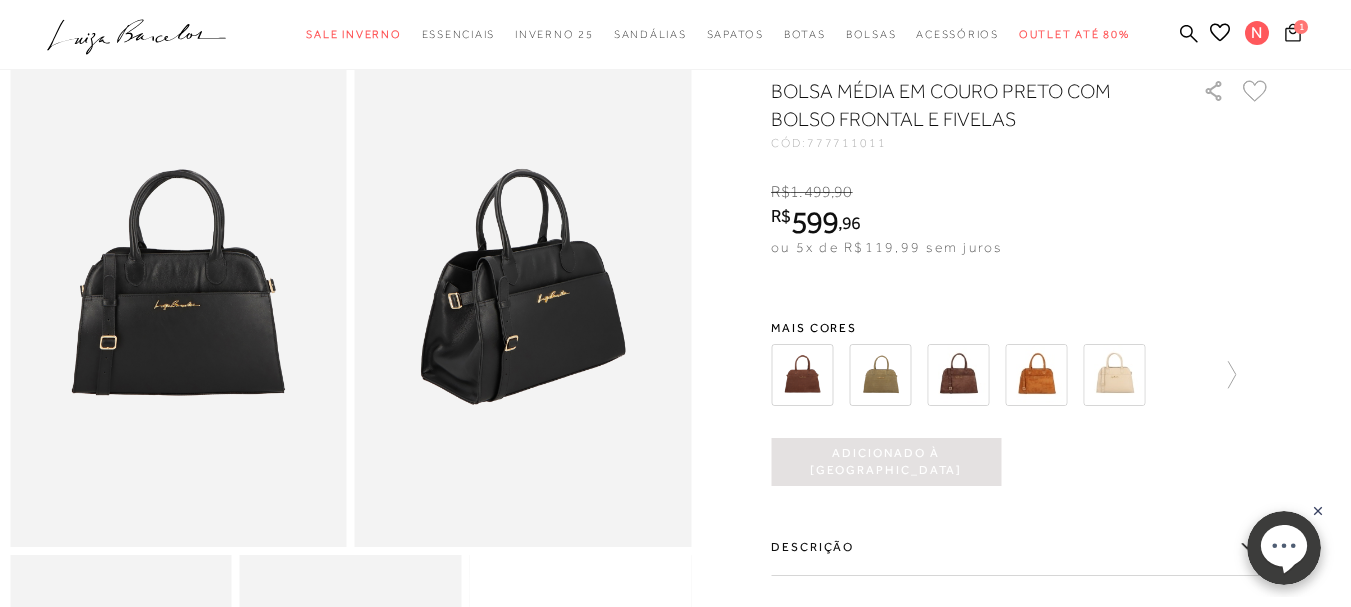 click 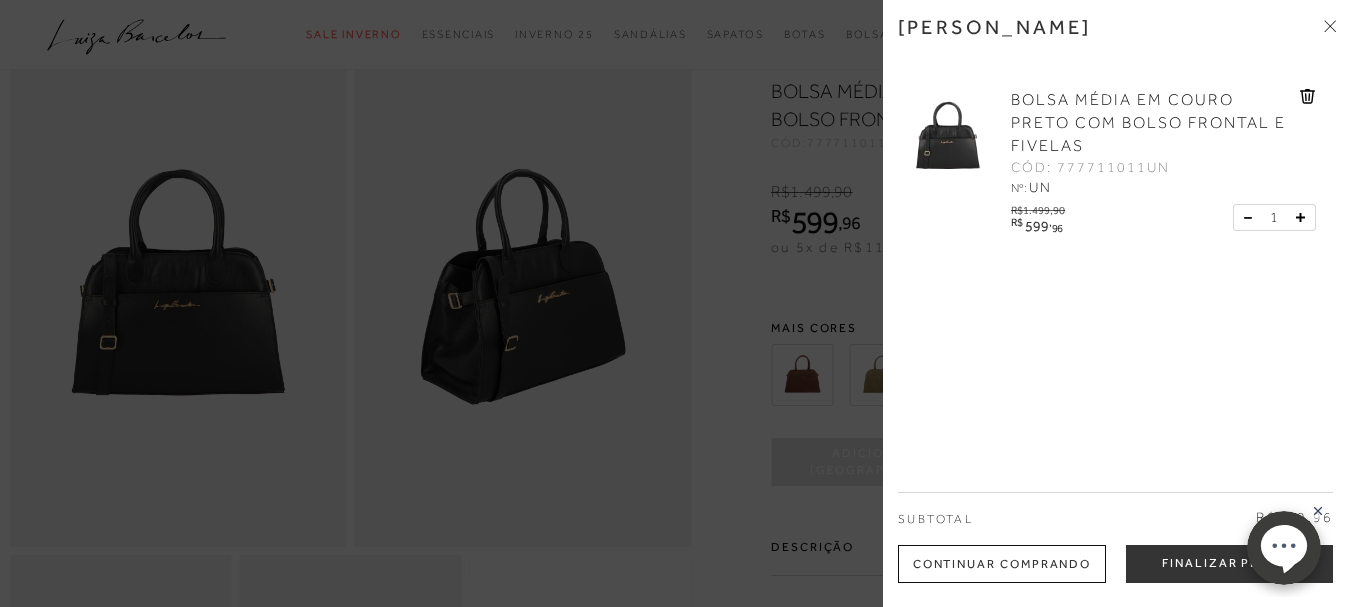 click at bounding box center (675, 303) 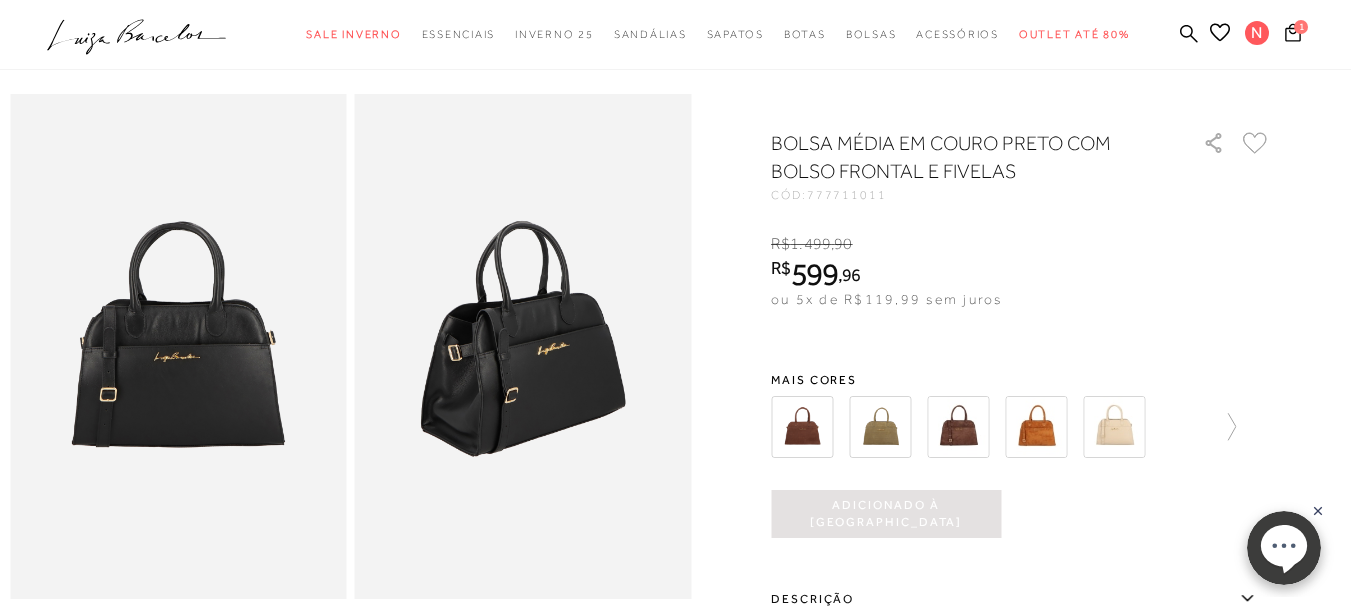 scroll, scrollTop: 0, scrollLeft: 0, axis: both 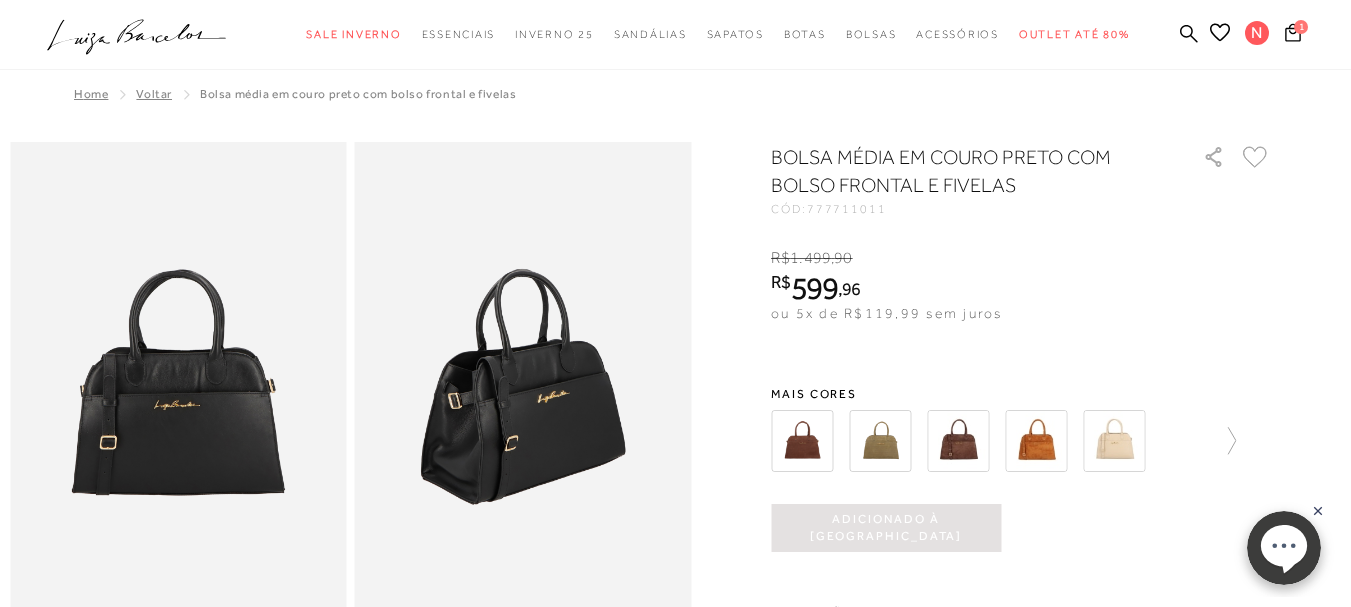 click on "Voltar" at bounding box center (154, 94) 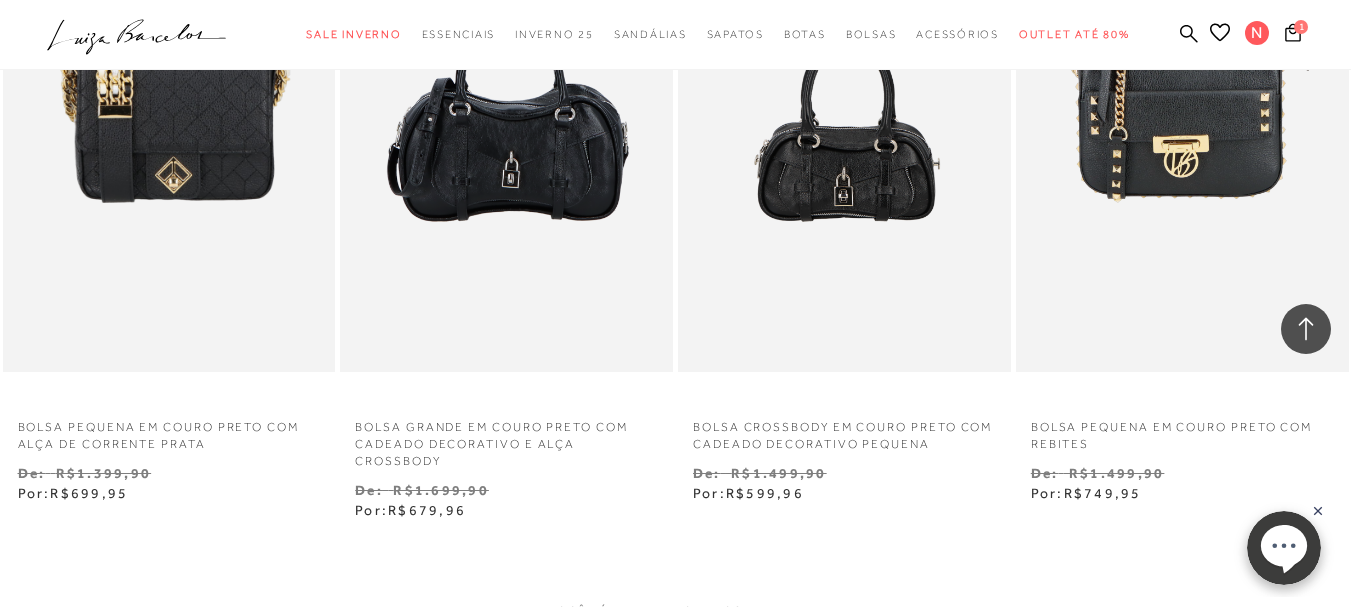 scroll, scrollTop: 1800, scrollLeft: 0, axis: vertical 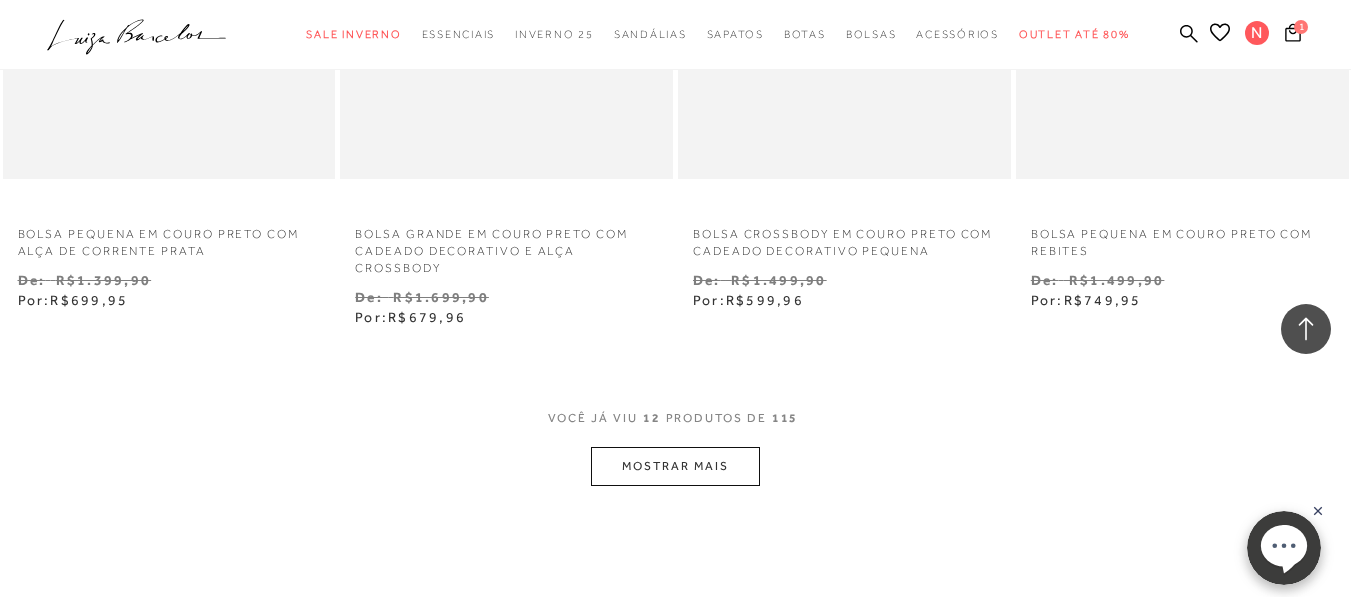click on "MOSTRAR MAIS" at bounding box center [675, 466] 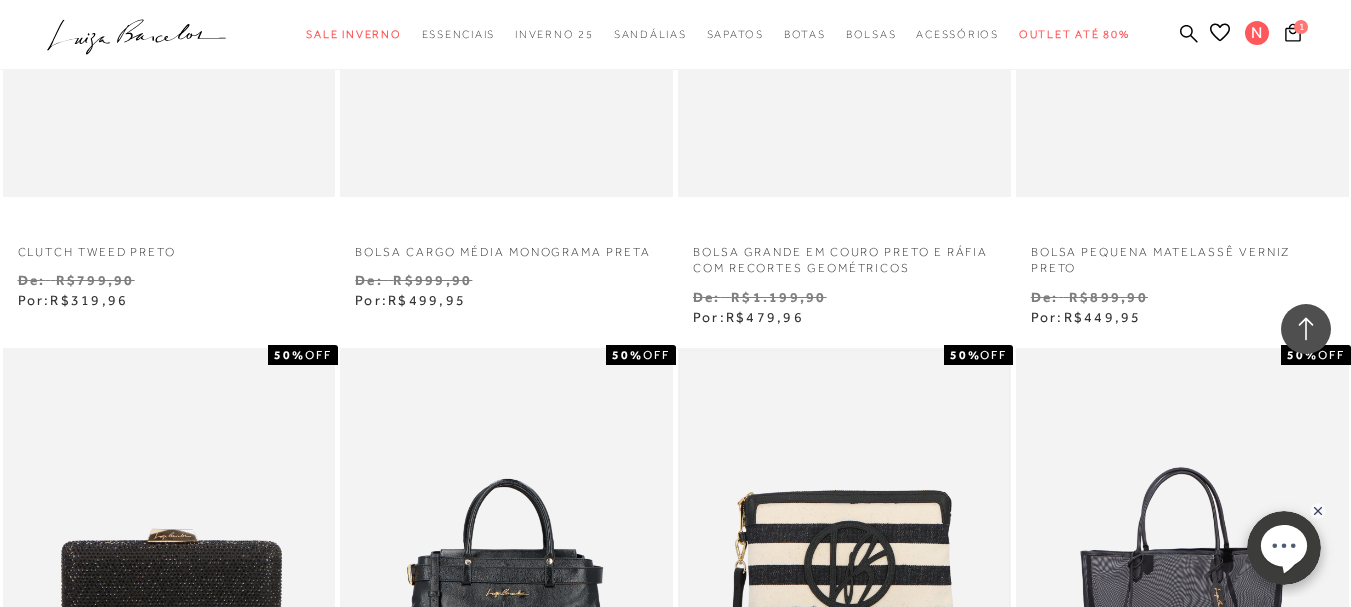 scroll, scrollTop: 3700, scrollLeft: 0, axis: vertical 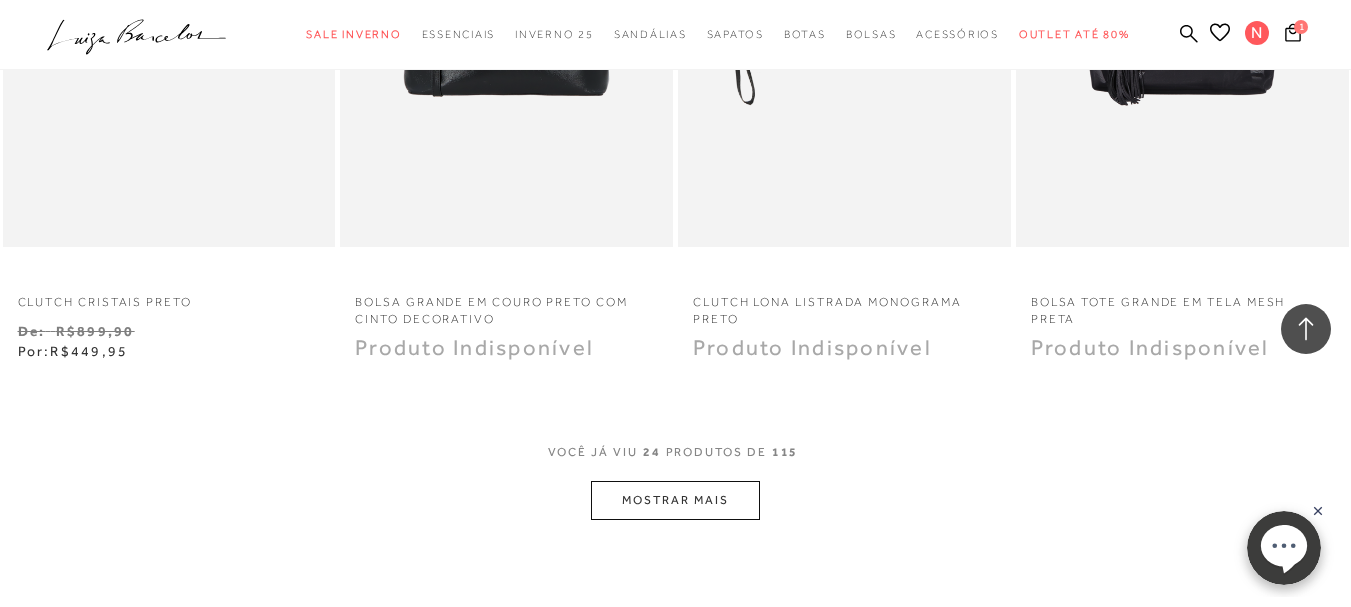 click on "MOSTRAR MAIS" at bounding box center [675, 500] 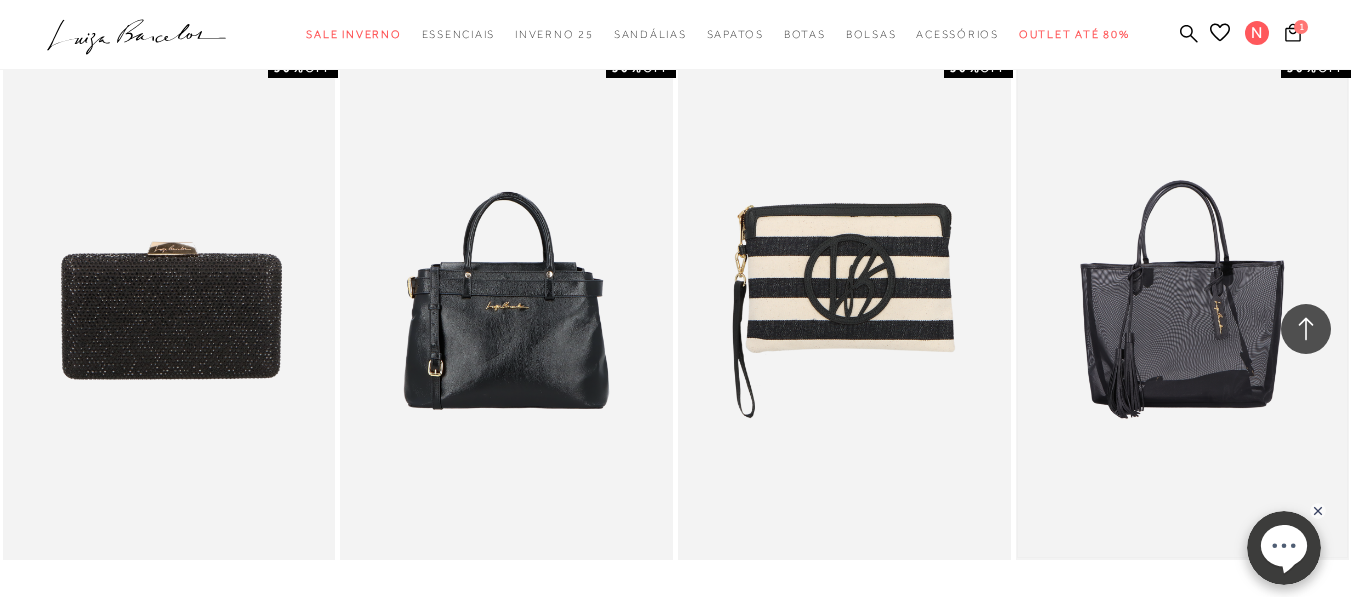 scroll, scrollTop: 3300, scrollLeft: 0, axis: vertical 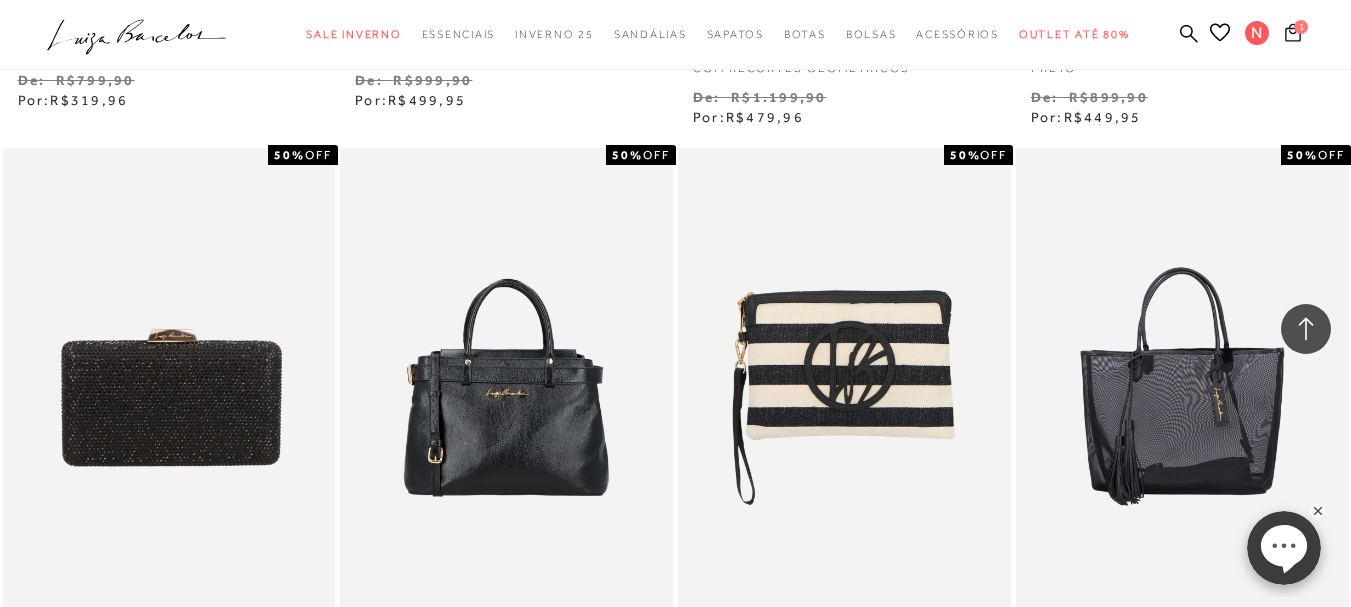click on "1" at bounding box center [1301, 27] 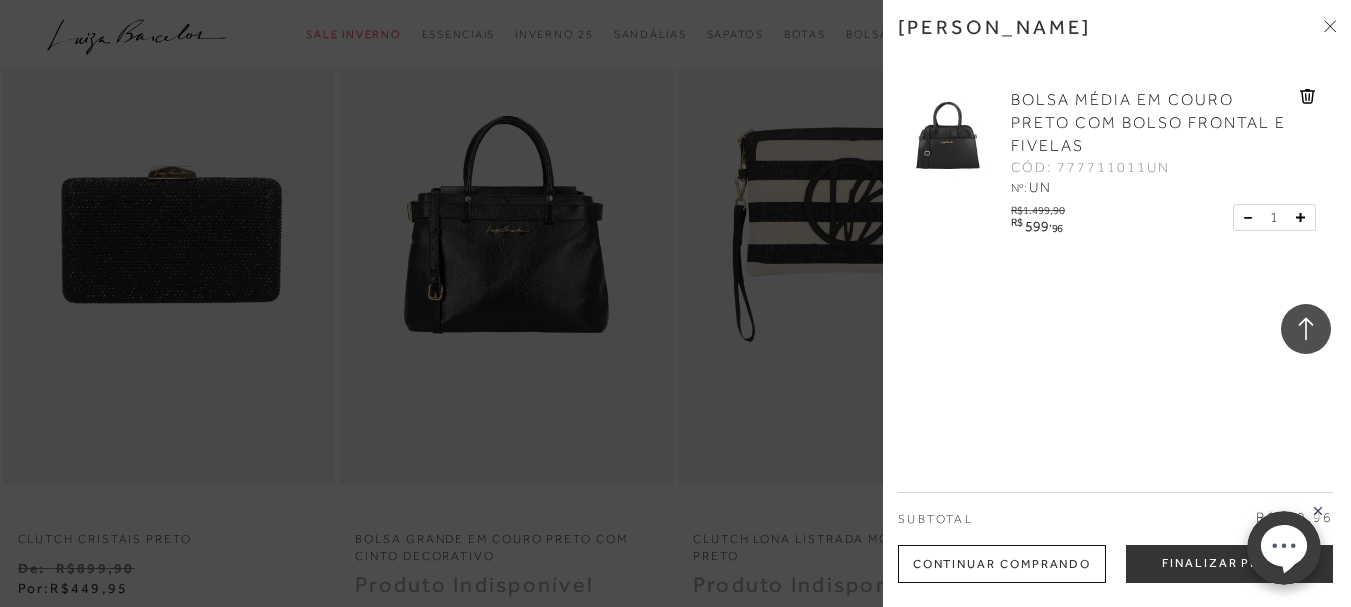 scroll, scrollTop: 3600, scrollLeft: 0, axis: vertical 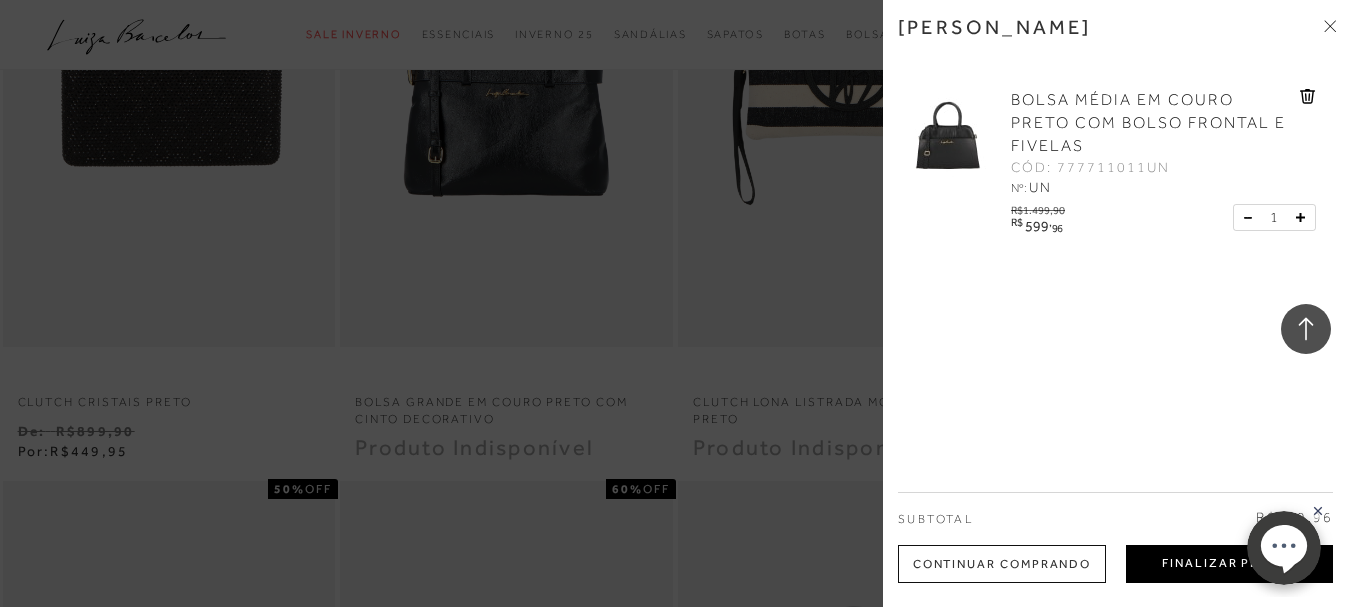click on "Finalizar Pedido" at bounding box center (1229, 564) 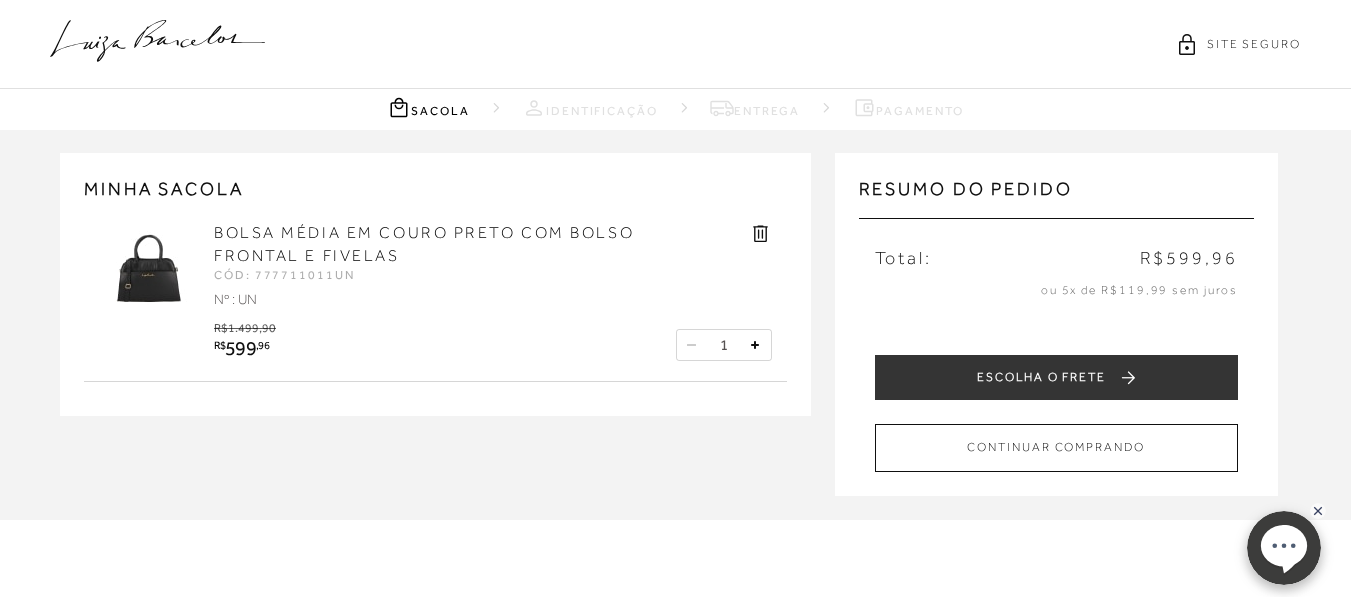 scroll, scrollTop: 0, scrollLeft: 0, axis: both 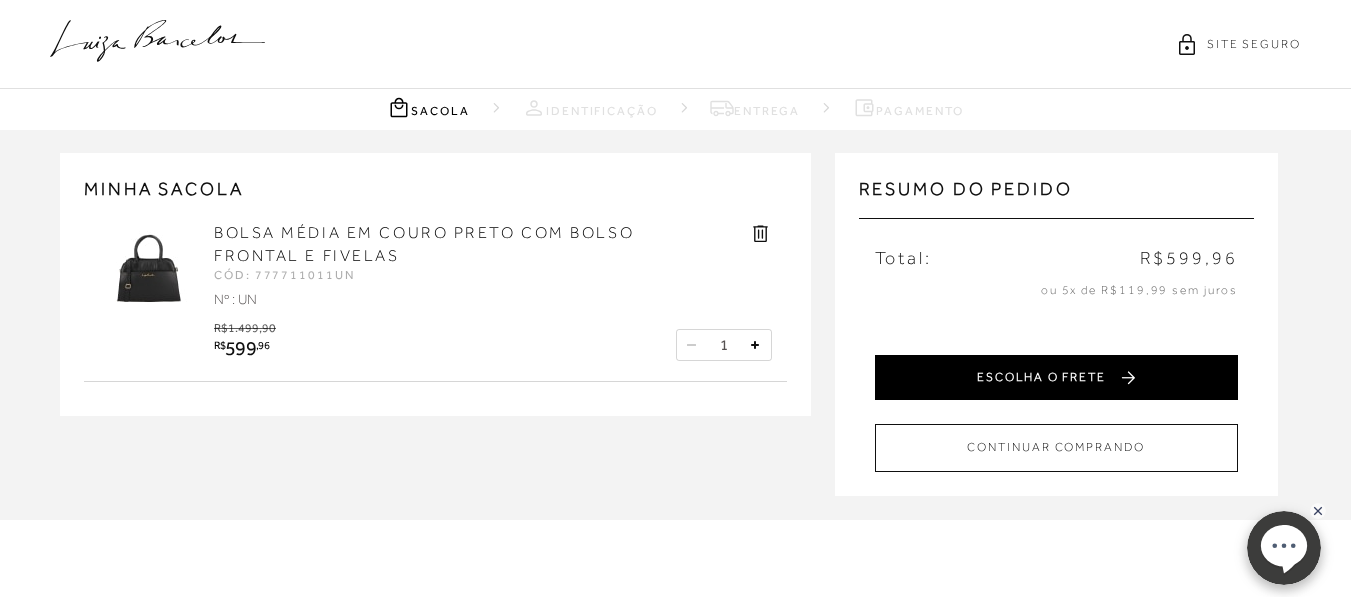 click on "ESCOLHA O FRETE" at bounding box center (1056, 377) 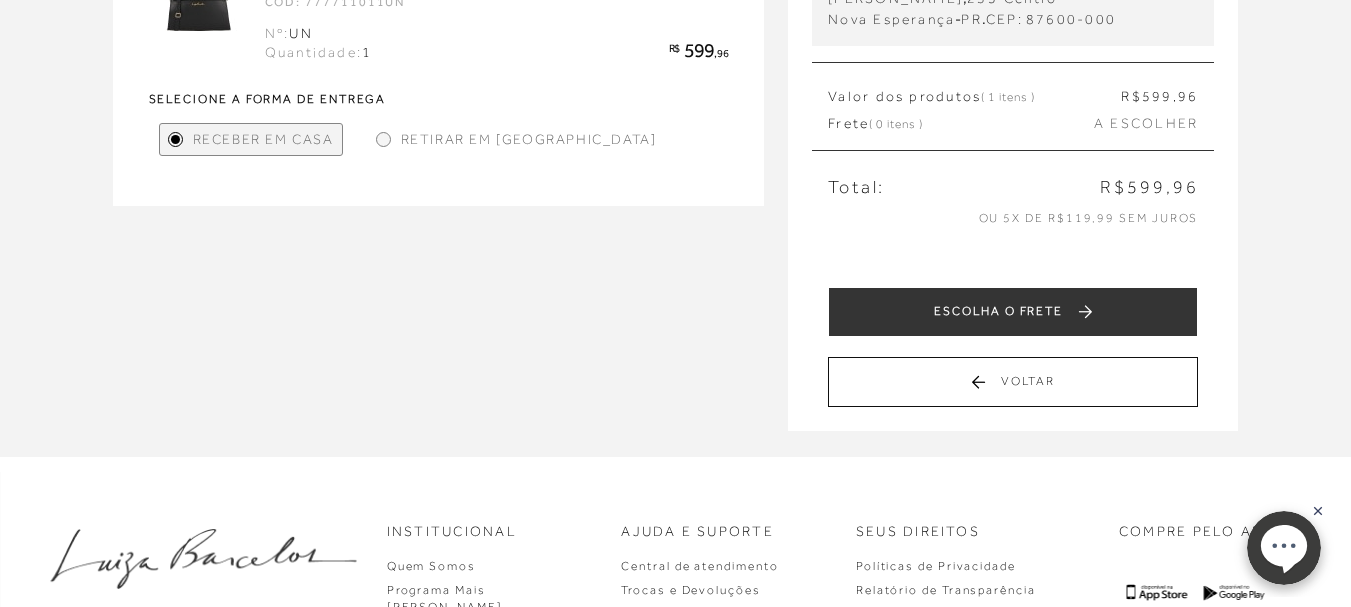 scroll, scrollTop: 300, scrollLeft: 0, axis: vertical 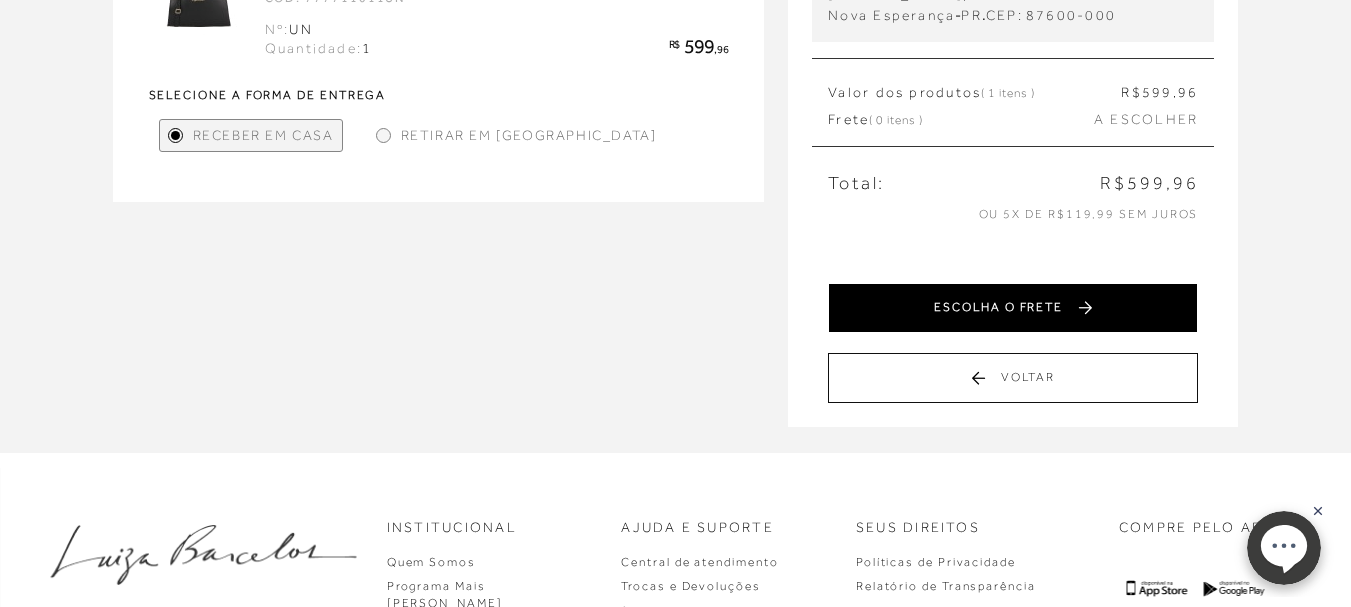 click on "ESCOLHA O FRETE" at bounding box center [1013, 308] 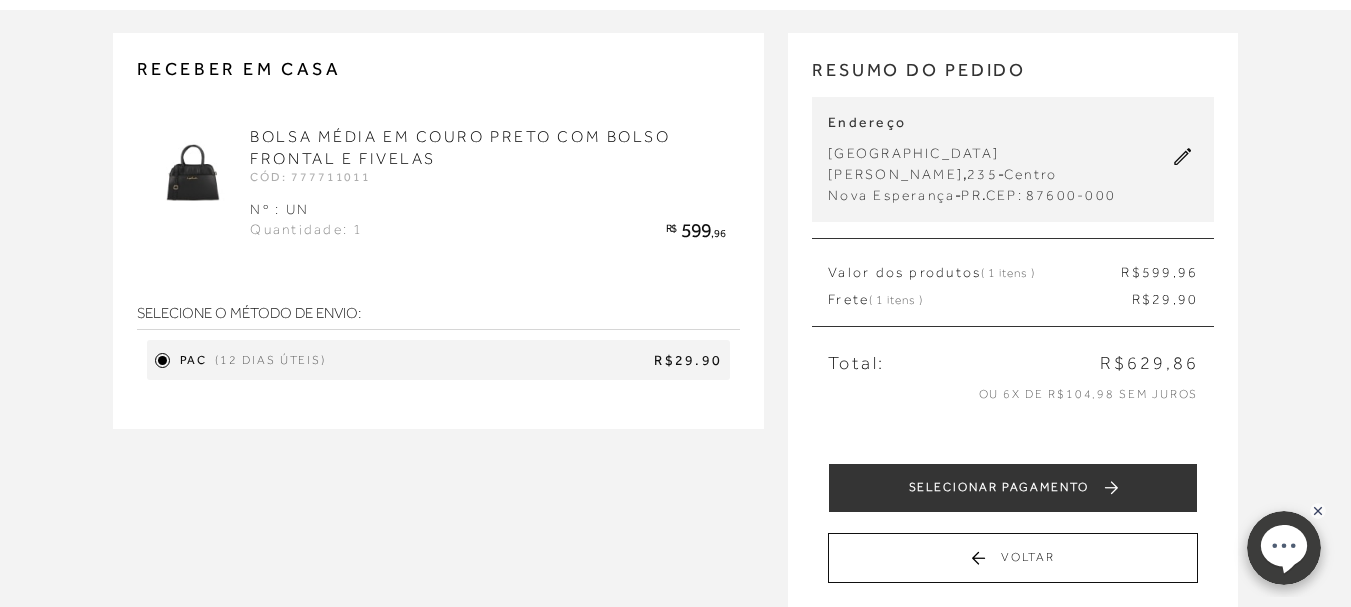 scroll, scrollTop: 100, scrollLeft: 0, axis: vertical 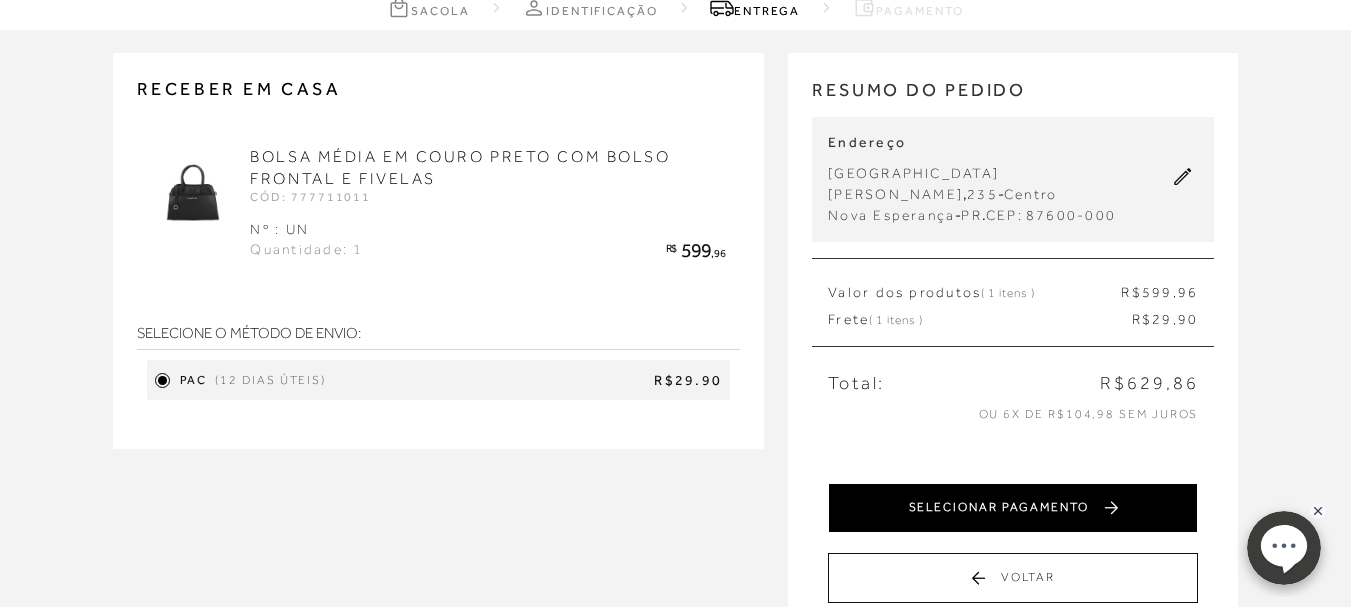 click on "SELECIONAR PAGAMENTO" at bounding box center [1013, 508] 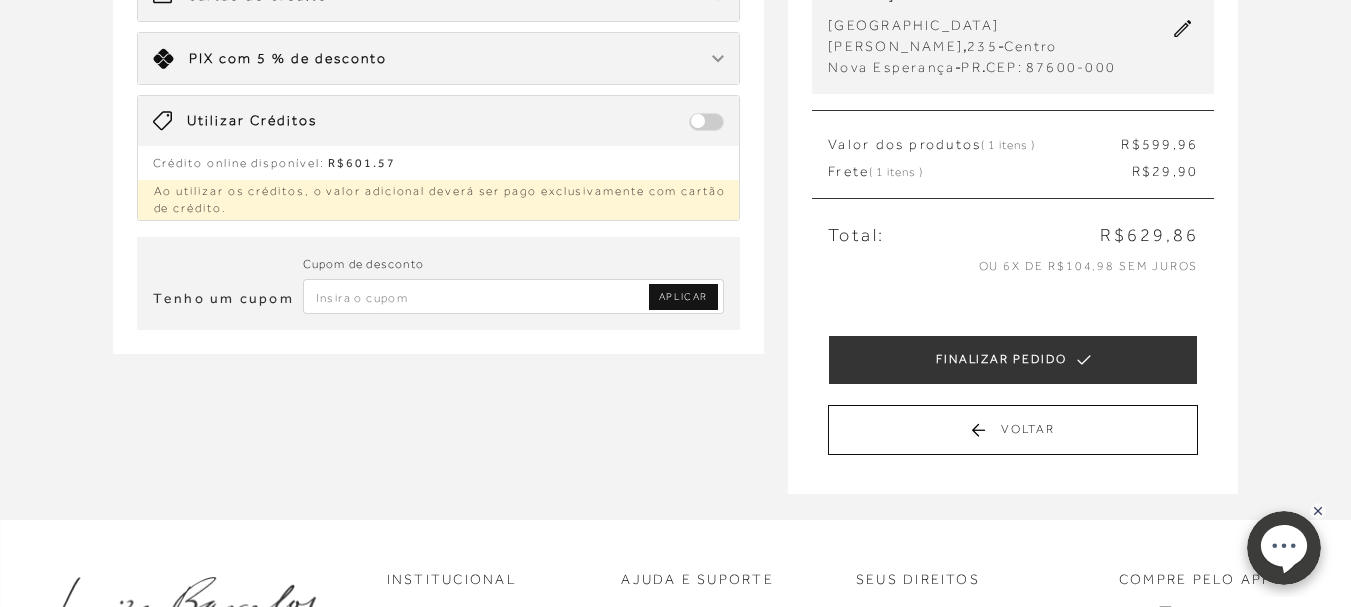 scroll, scrollTop: 300, scrollLeft: 0, axis: vertical 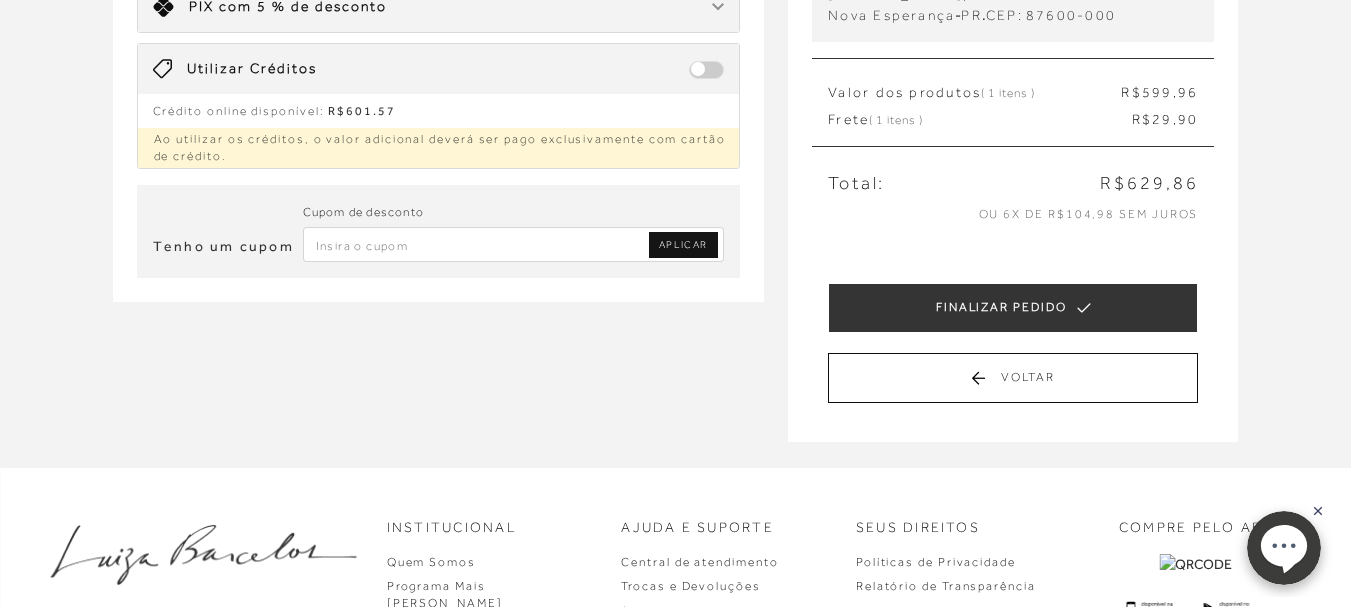 click at bounding box center (514, 244) 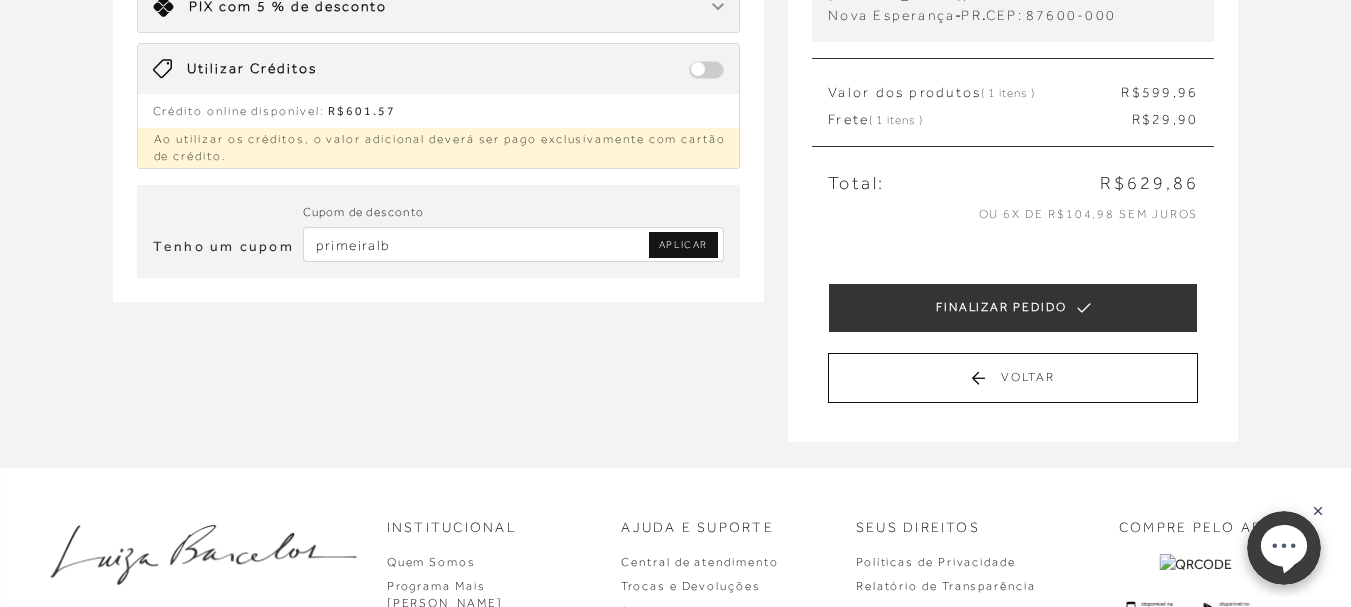 type on "primeiralb" 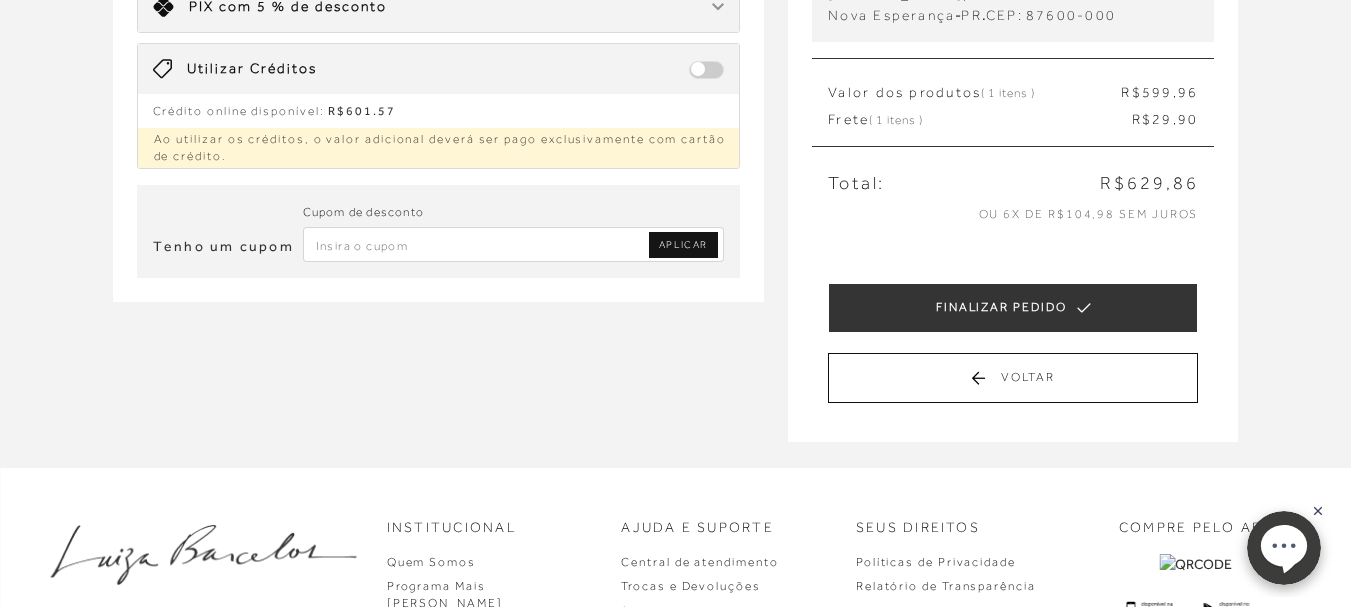 click at bounding box center [706, 70] 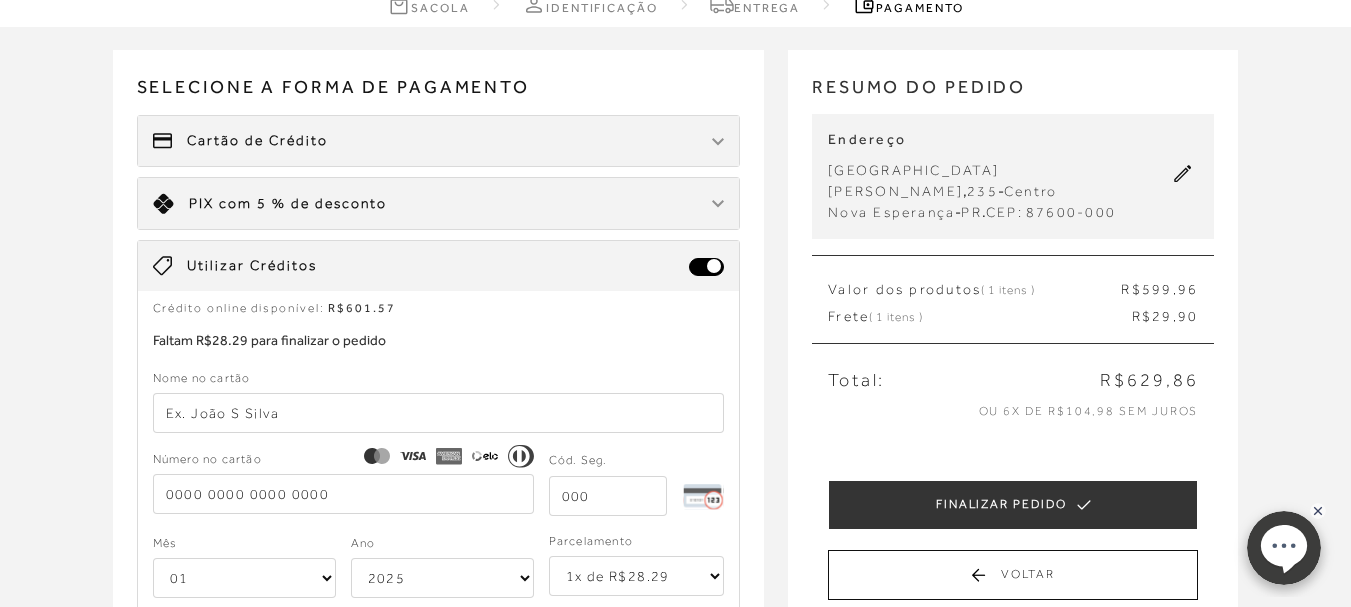 scroll, scrollTop: 100, scrollLeft: 0, axis: vertical 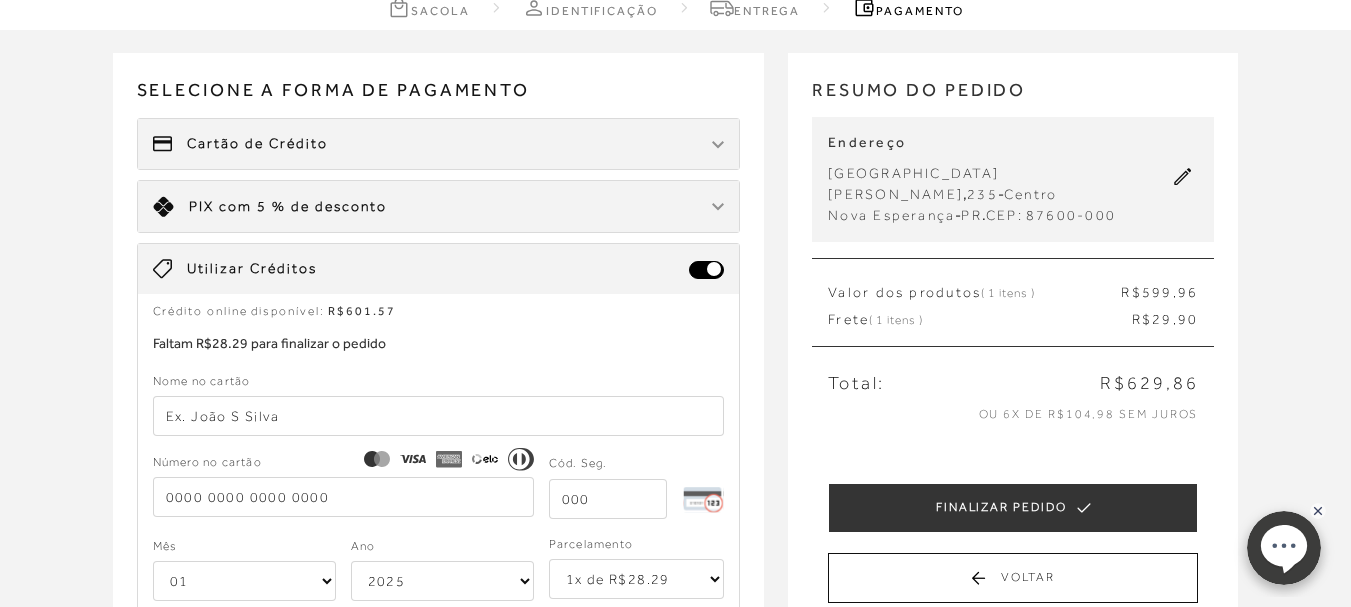 click at bounding box center (718, 207) 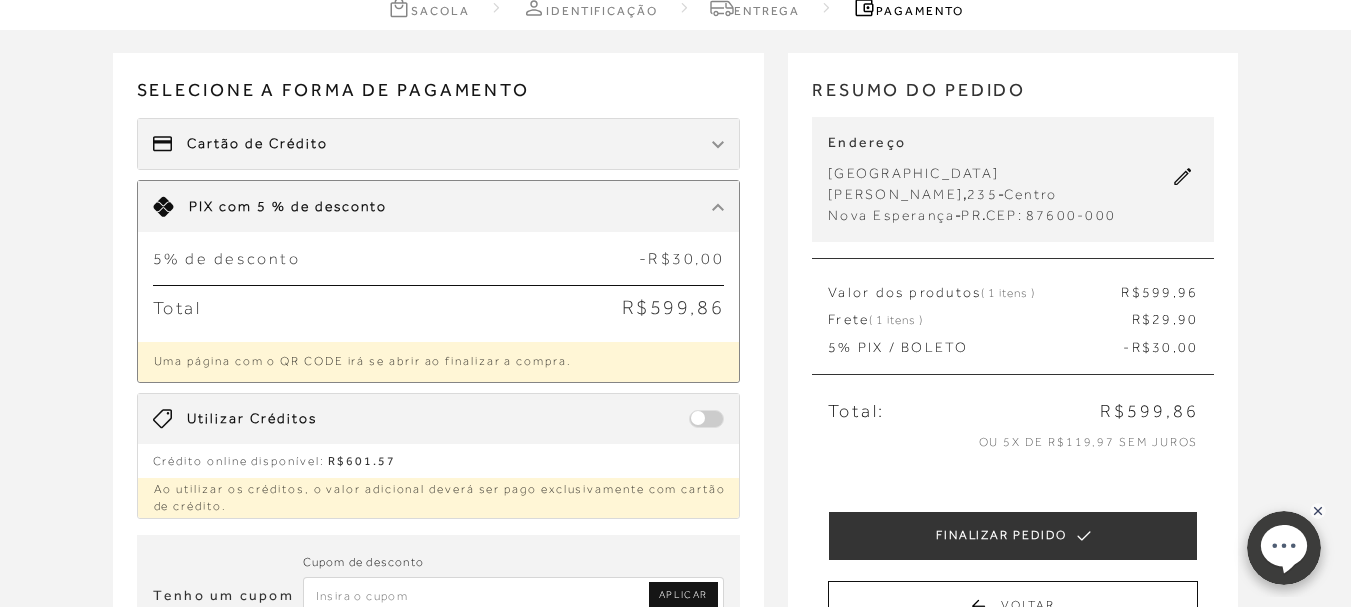 scroll, scrollTop: 300, scrollLeft: 0, axis: vertical 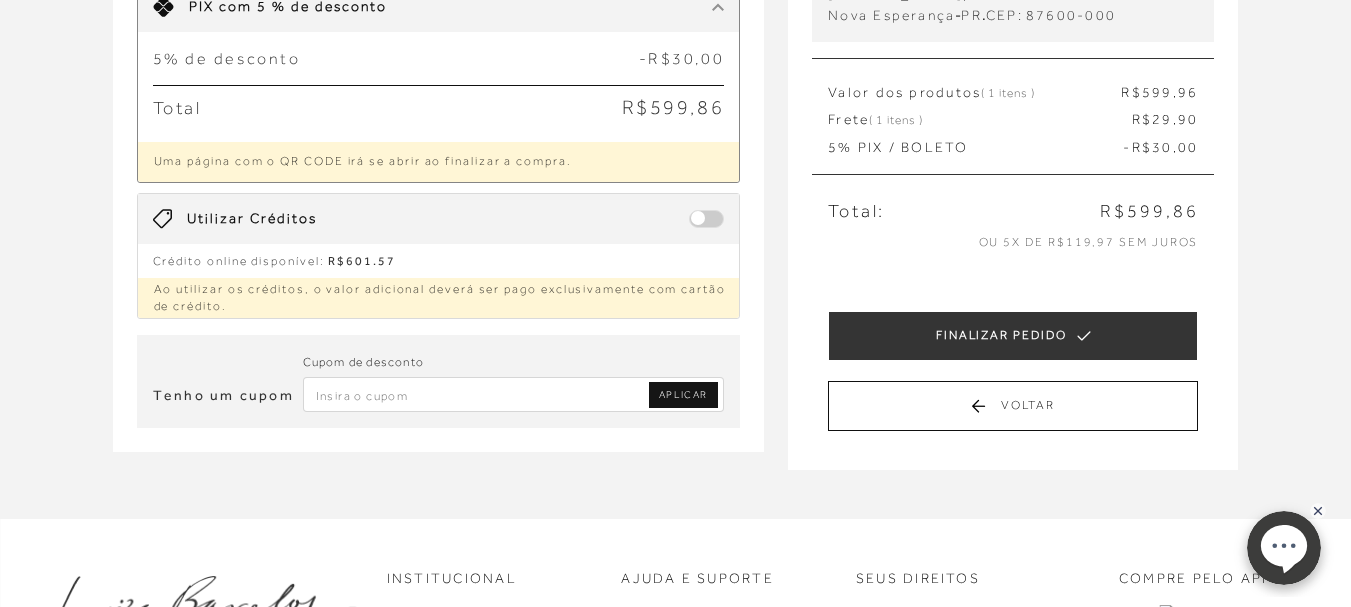 click at bounding box center (706, 219) 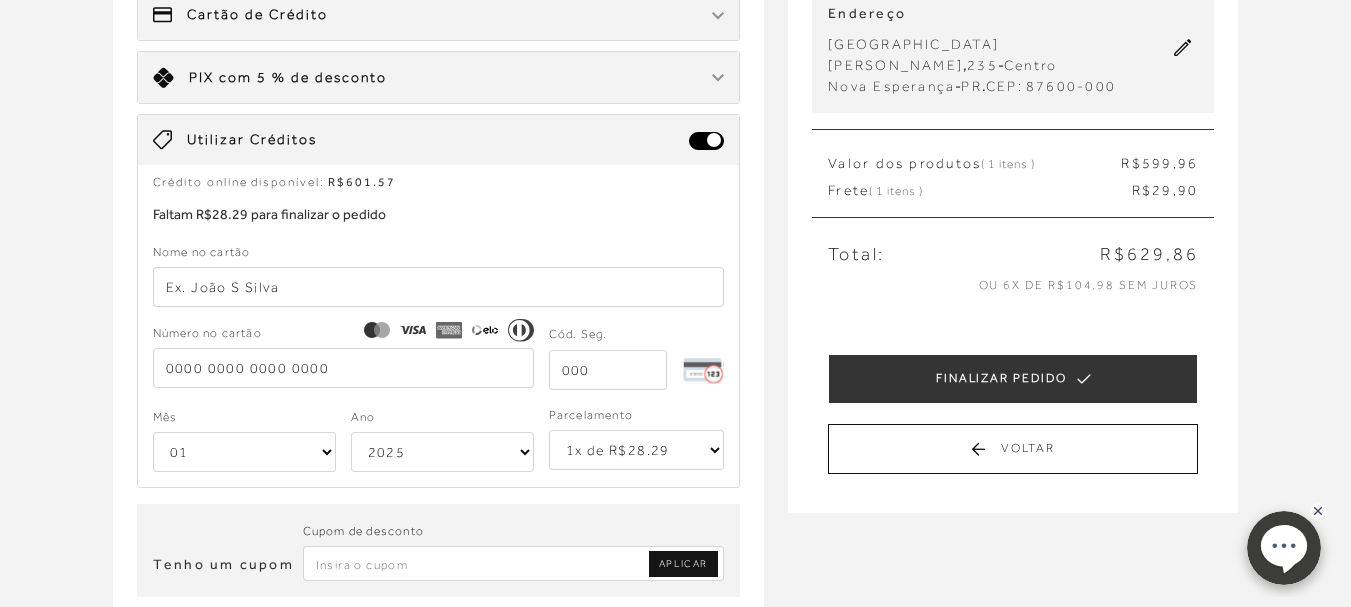 scroll, scrollTop: 250, scrollLeft: 0, axis: vertical 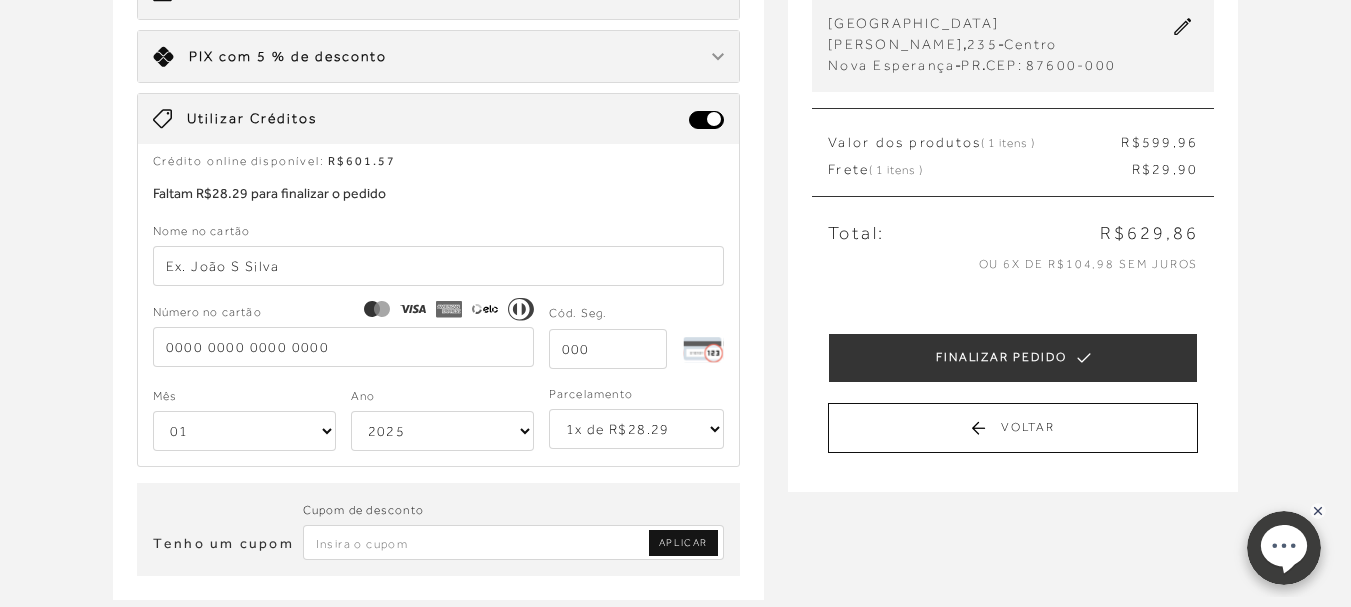 click at bounding box center [514, 542] 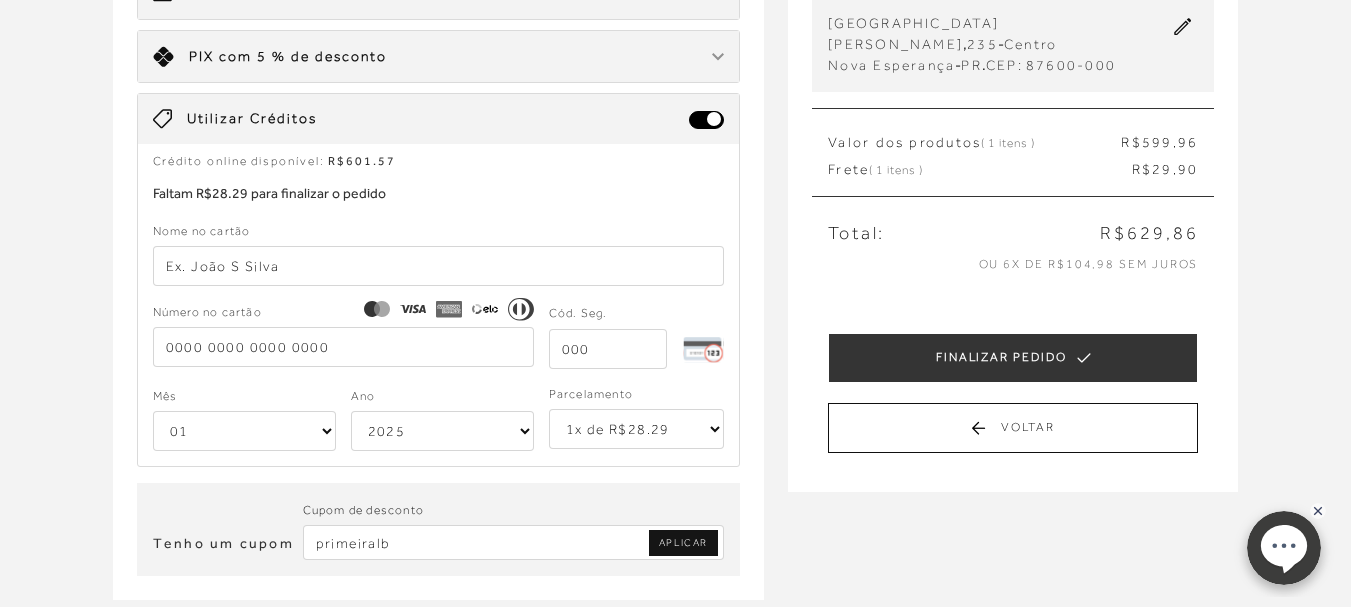 type on "primeiralb" 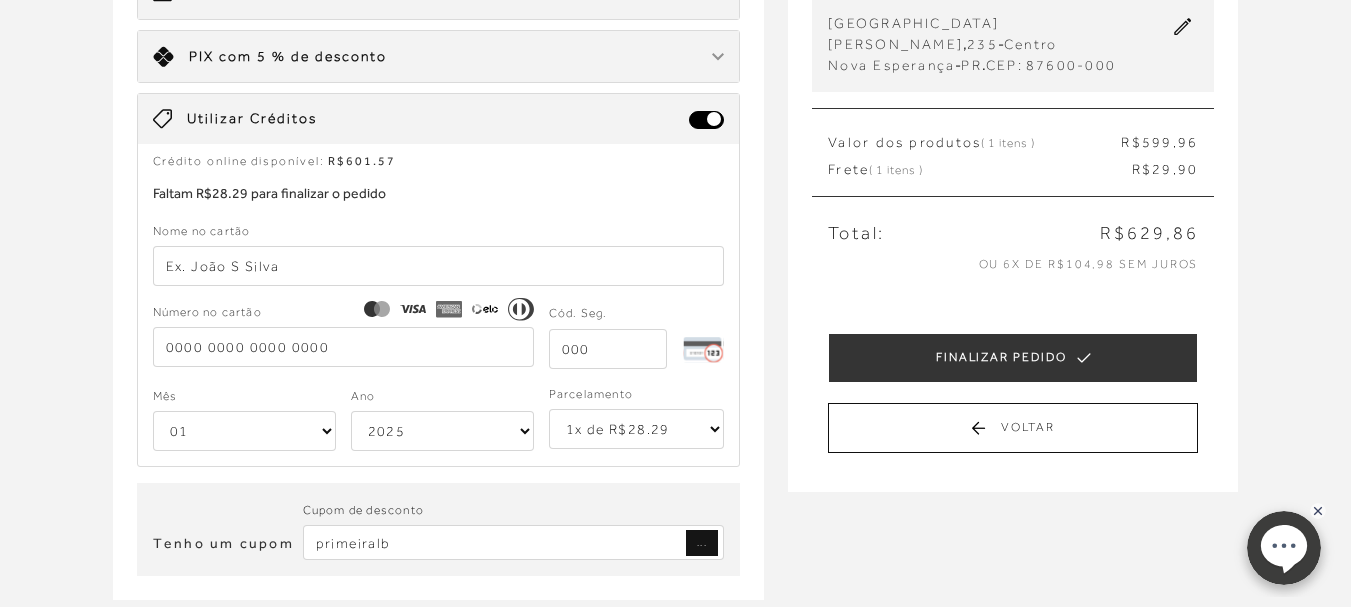 type 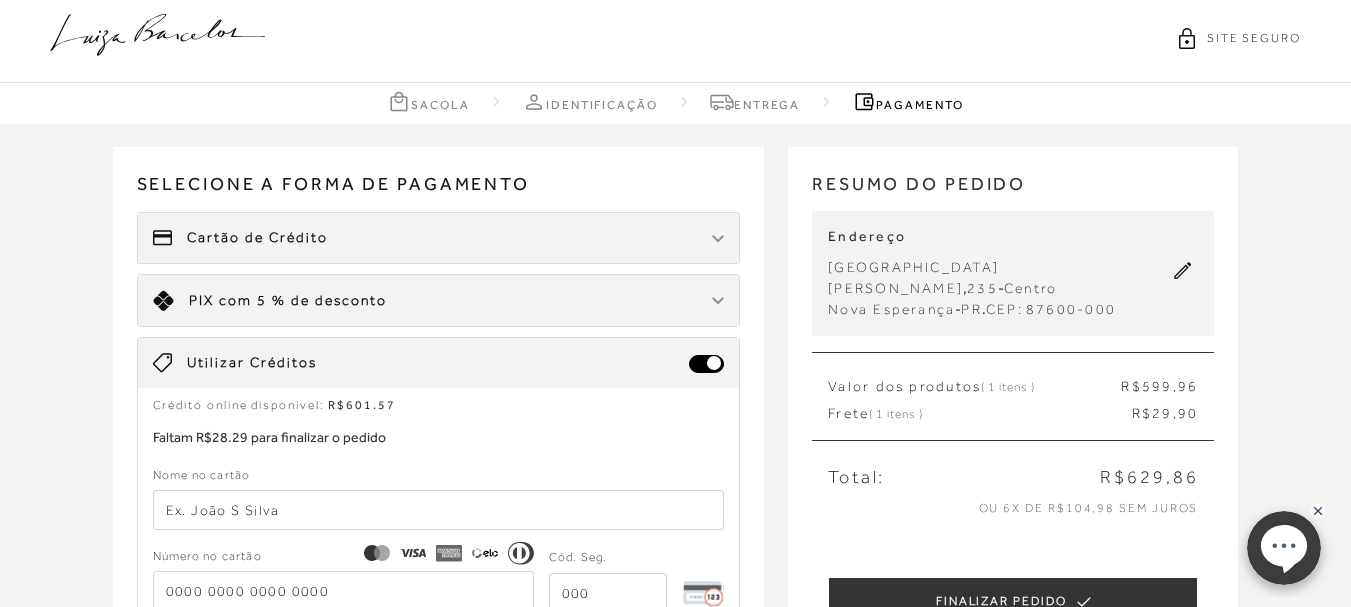 scroll, scrollTop: 0, scrollLeft: 0, axis: both 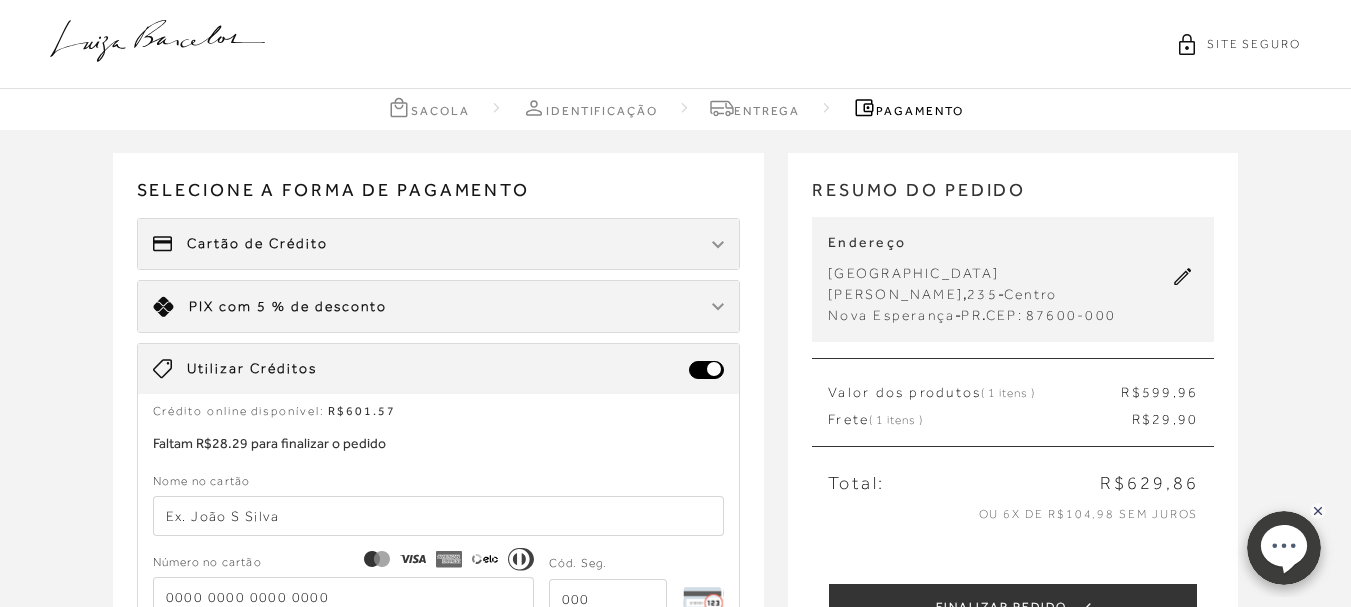 click at bounding box center [718, 307] 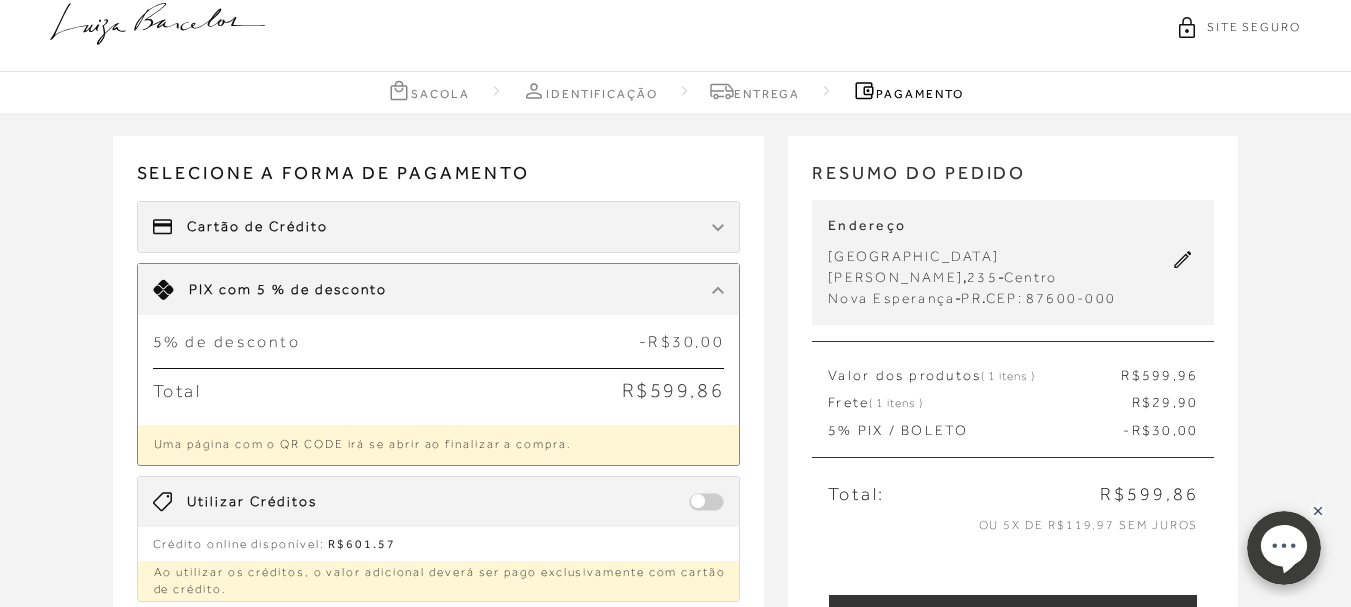 scroll, scrollTop: 200, scrollLeft: 0, axis: vertical 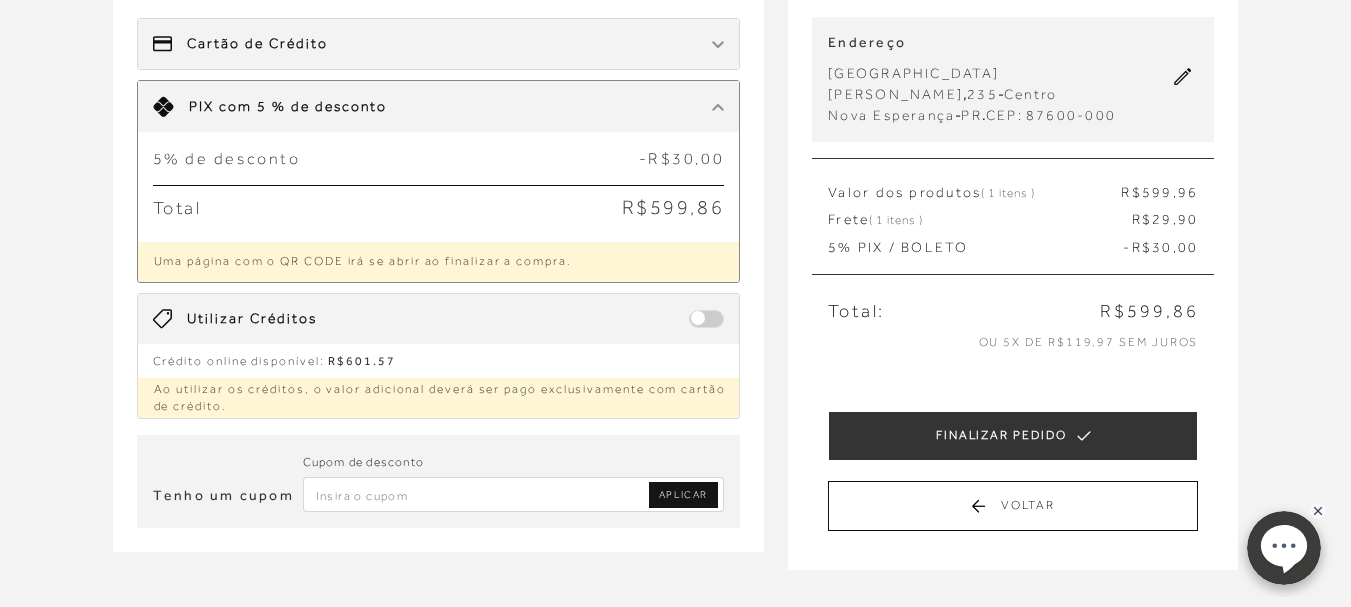 click at bounding box center [706, 319] 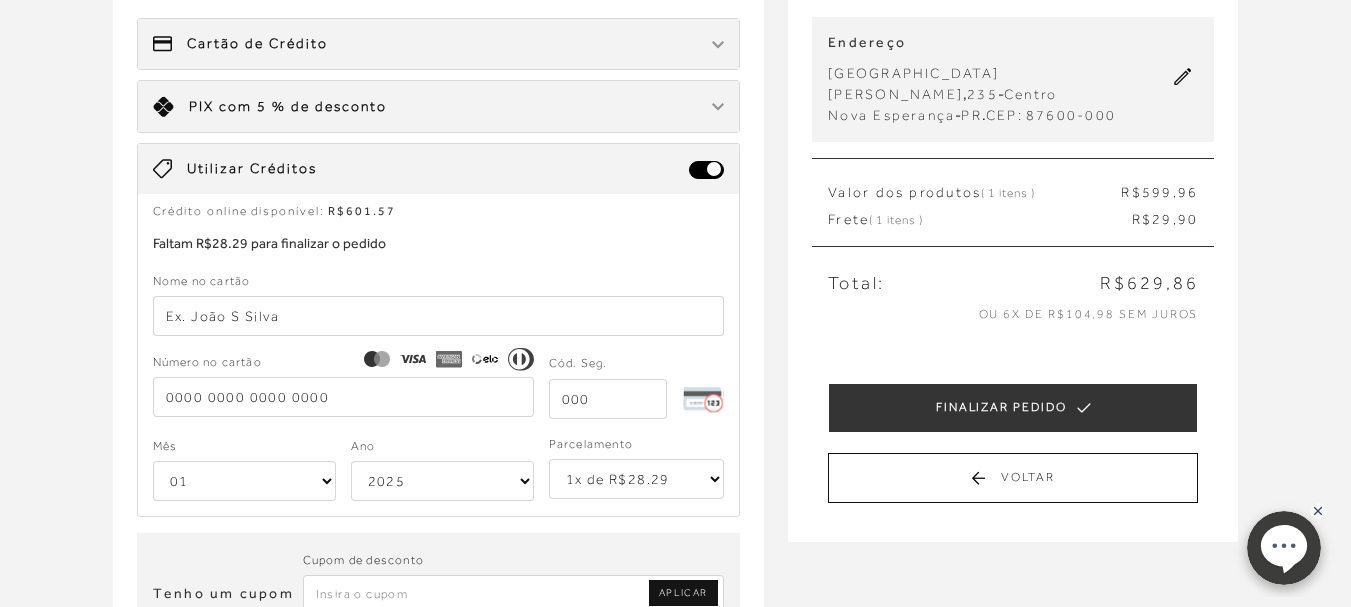 click at bounding box center [439, 316] 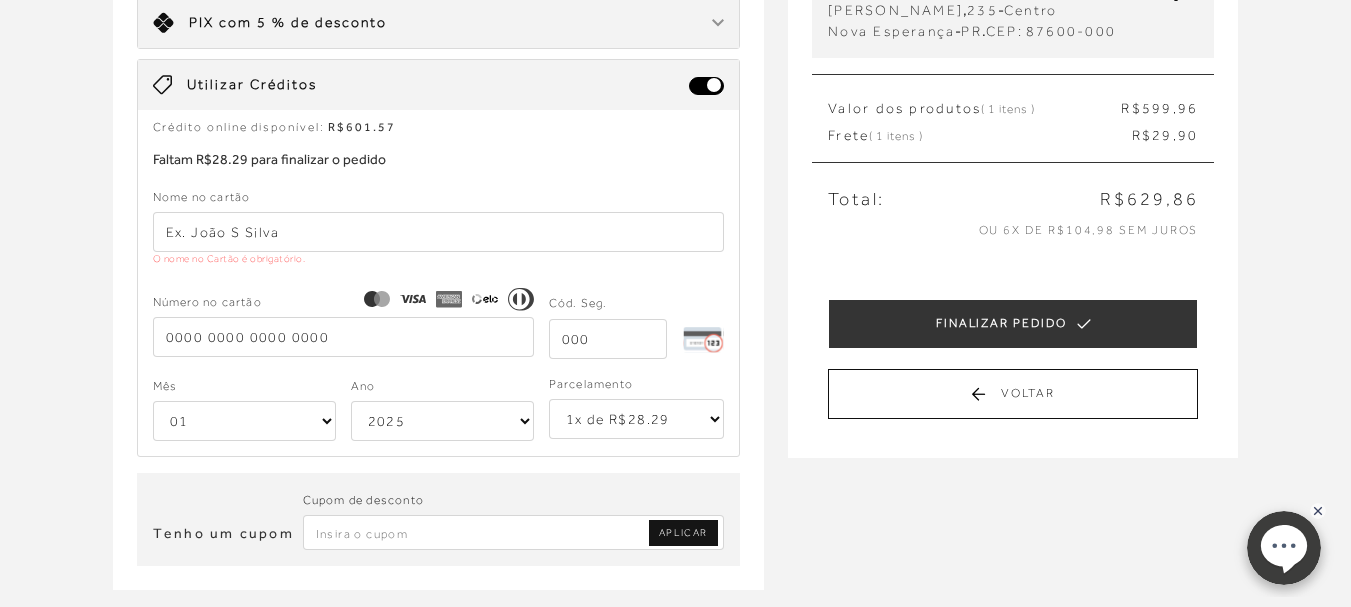 scroll, scrollTop: 0, scrollLeft: 0, axis: both 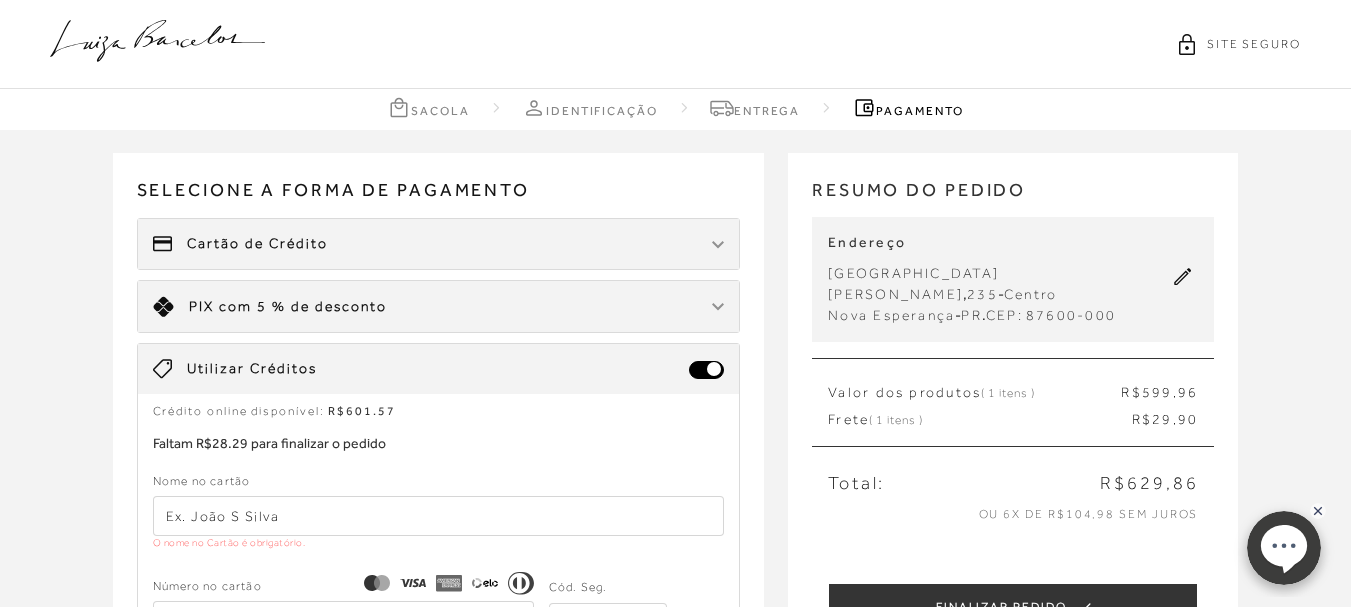 click at bounding box center (718, 307) 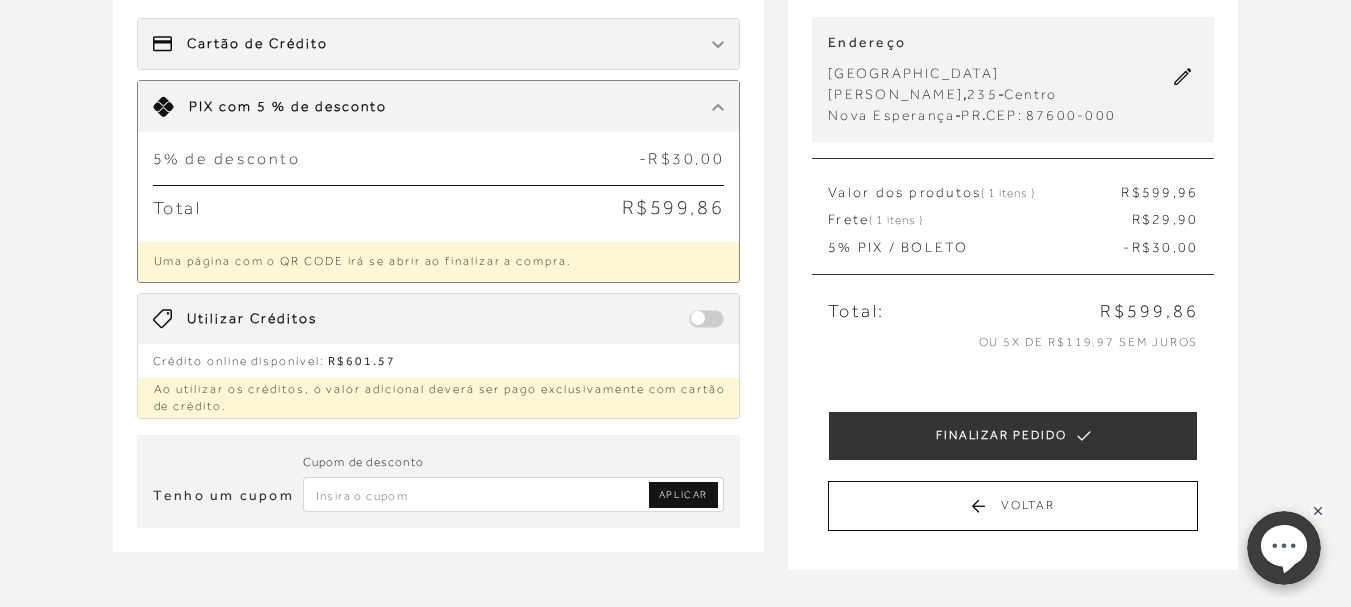 scroll, scrollTop: 400, scrollLeft: 0, axis: vertical 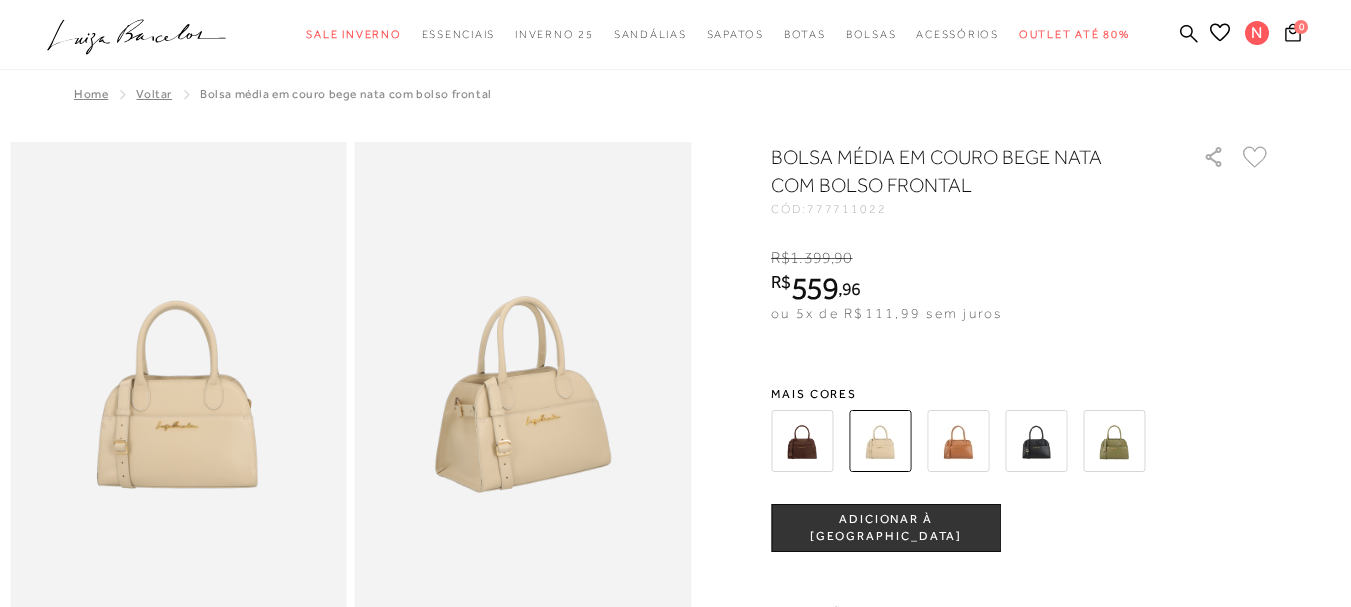 click at bounding box center [1036, 441] 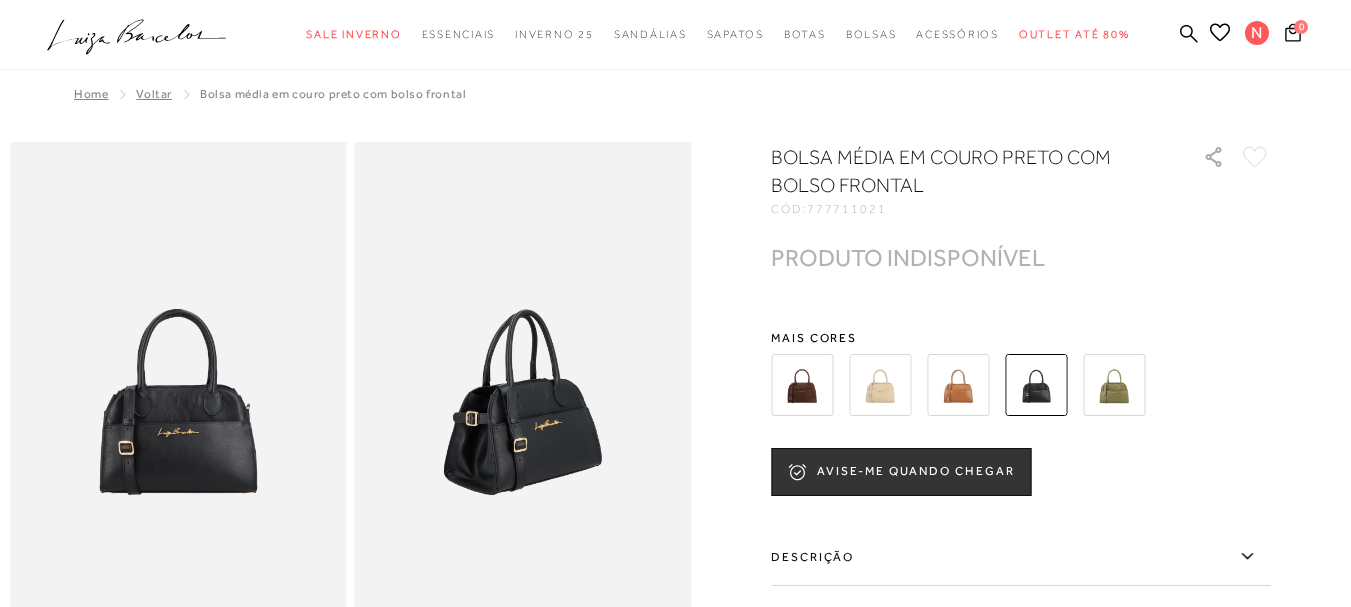 scroll, scrollTop: 0, scrollLeft: 0, axis: both 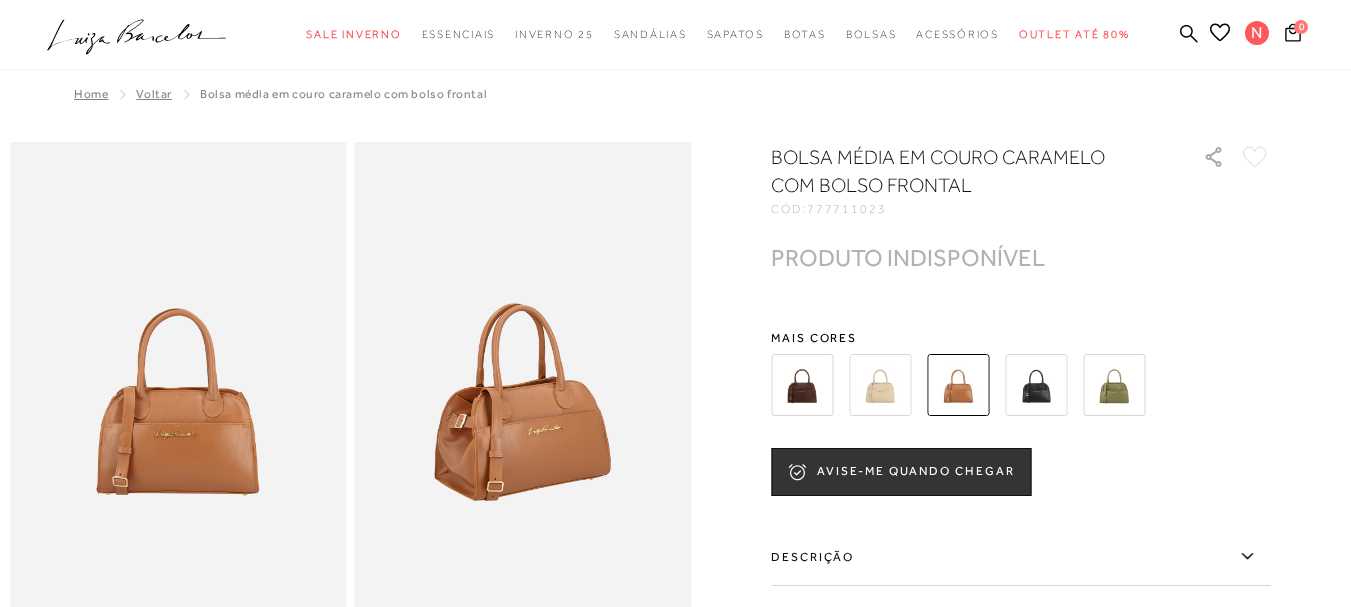 drag, startPoint x: 907, startPoint y: 379, endPoint x: 892, endPoint y: 373, distance: 16.155495 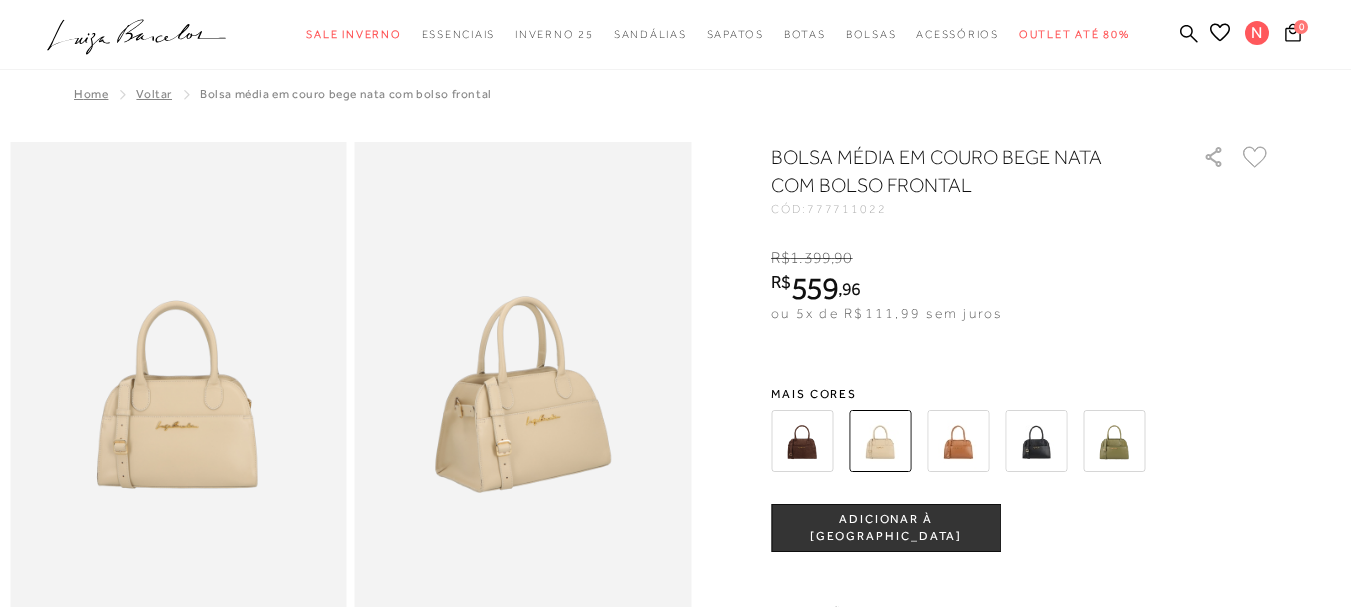click at bounding box center [802, 441] 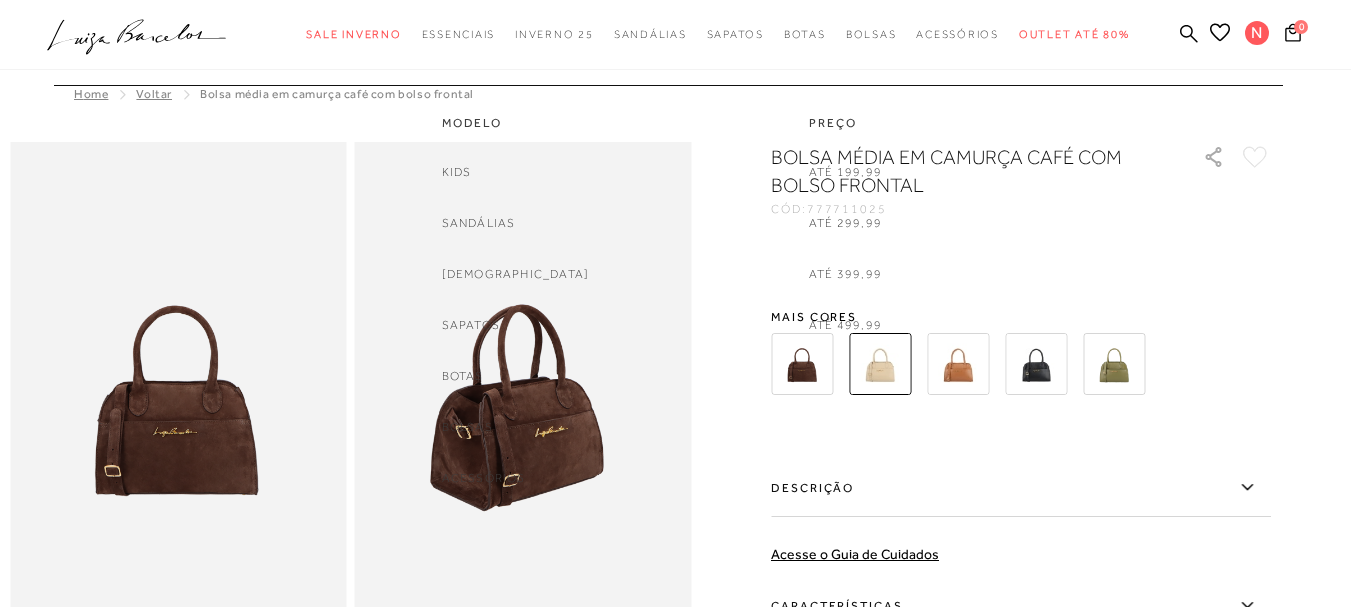 scroll, scrollTop: 0, scrollLeft: 0, axis: both 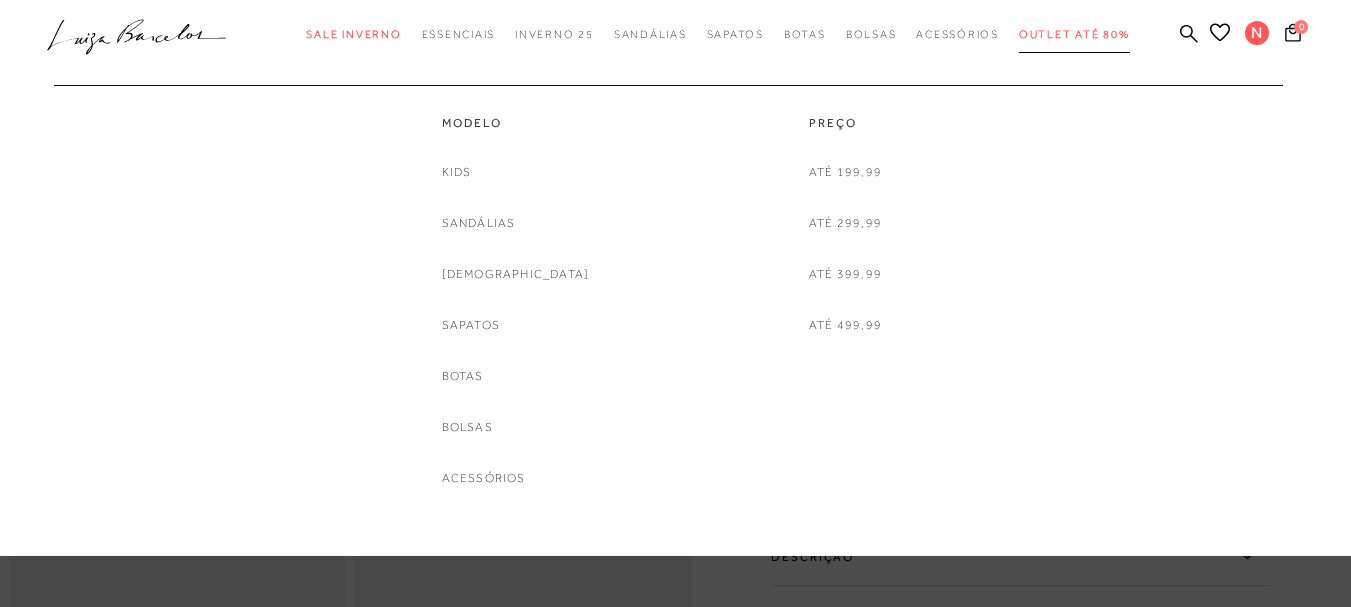 click on "Outlet até 80%" at bounding box center [1074, 34] 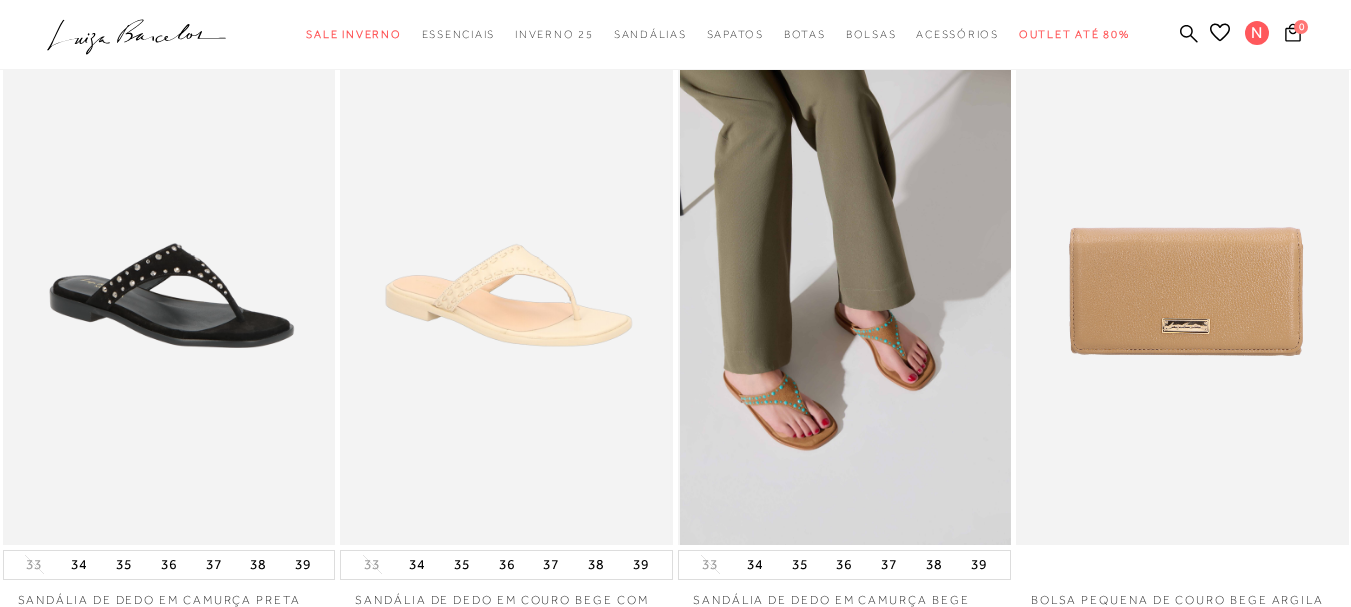scroll, scrollTop: 0, scrollLeft: 0, axis: both 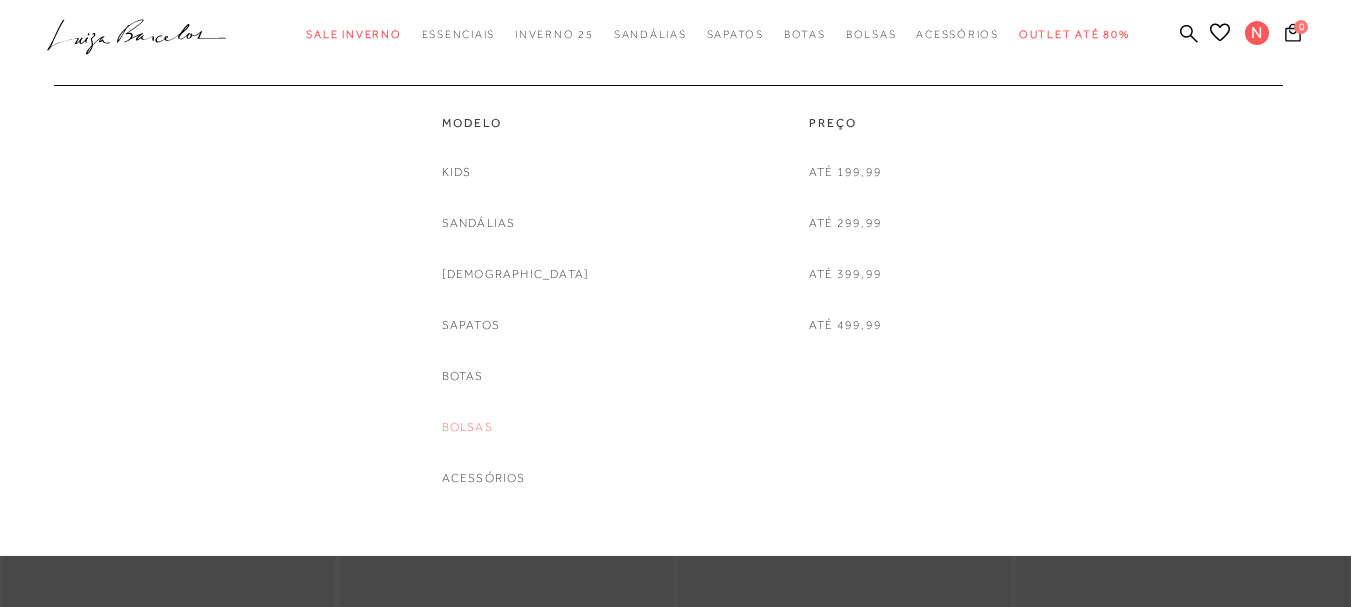 click on "Bolsas" at bounding box center (467, 427) 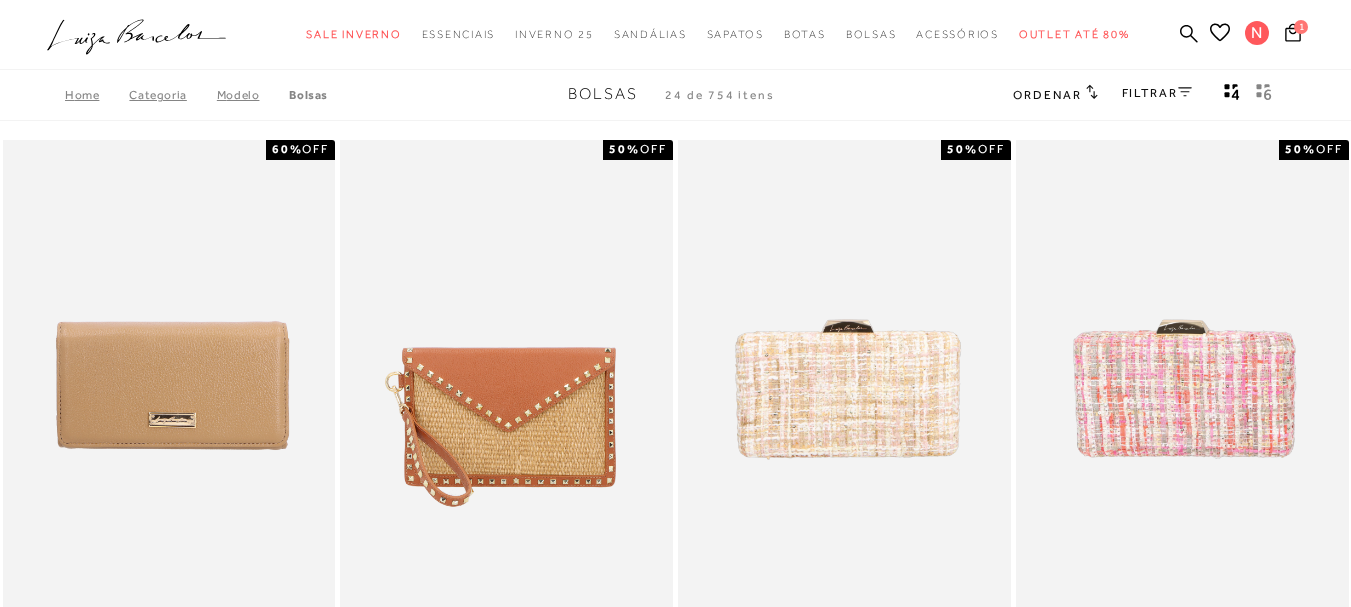 click on "FILTRAR" at bounding box center (1157, 93) 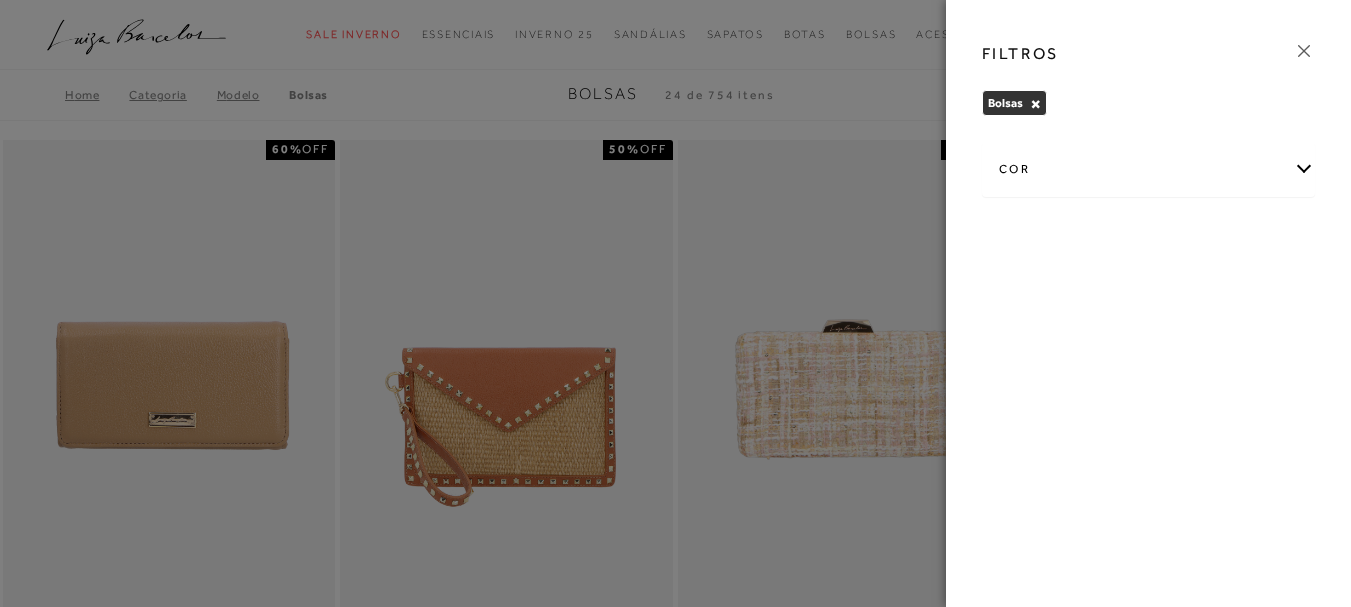 click on "cor" at bounding box center [1148, 169] 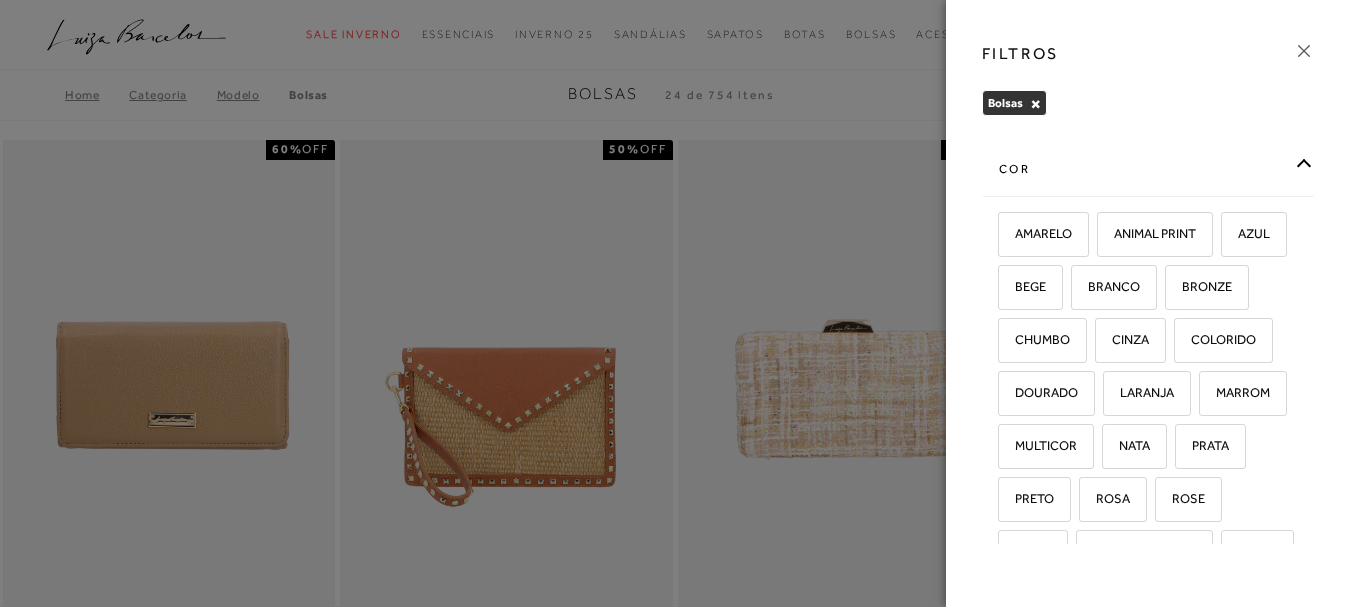 scroll, scrollTop: 209, scrollLeft: 0, axis: vertical 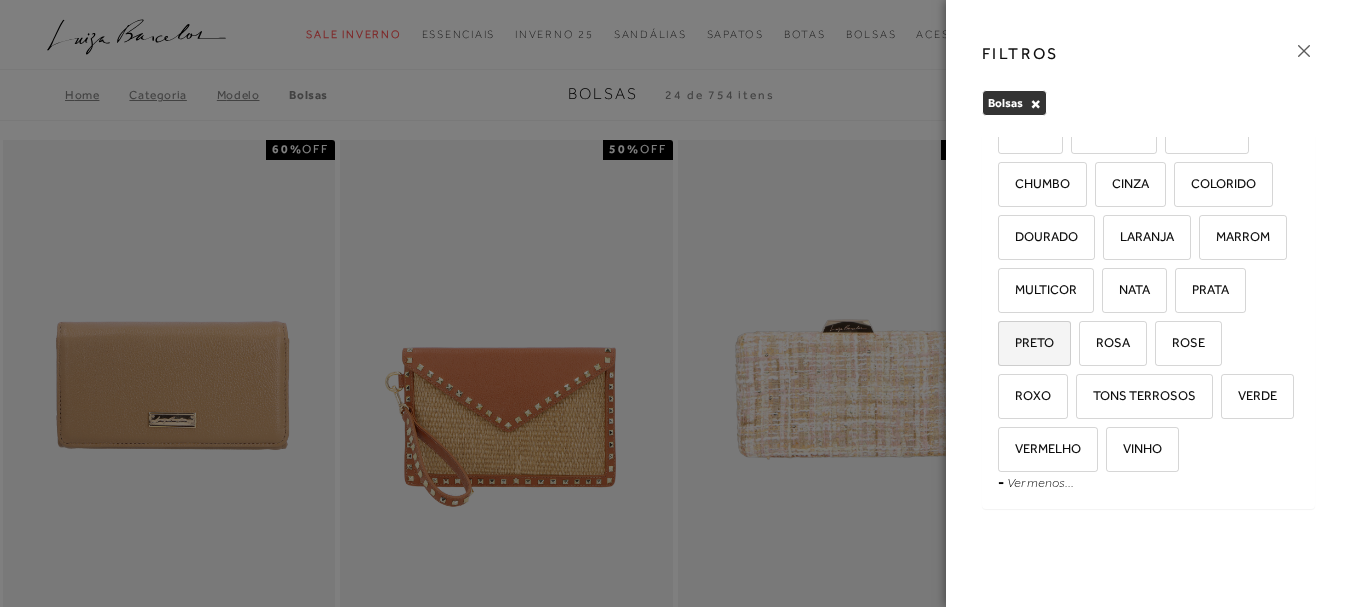 click on "PRETO" at bounding box center (1027, 342) 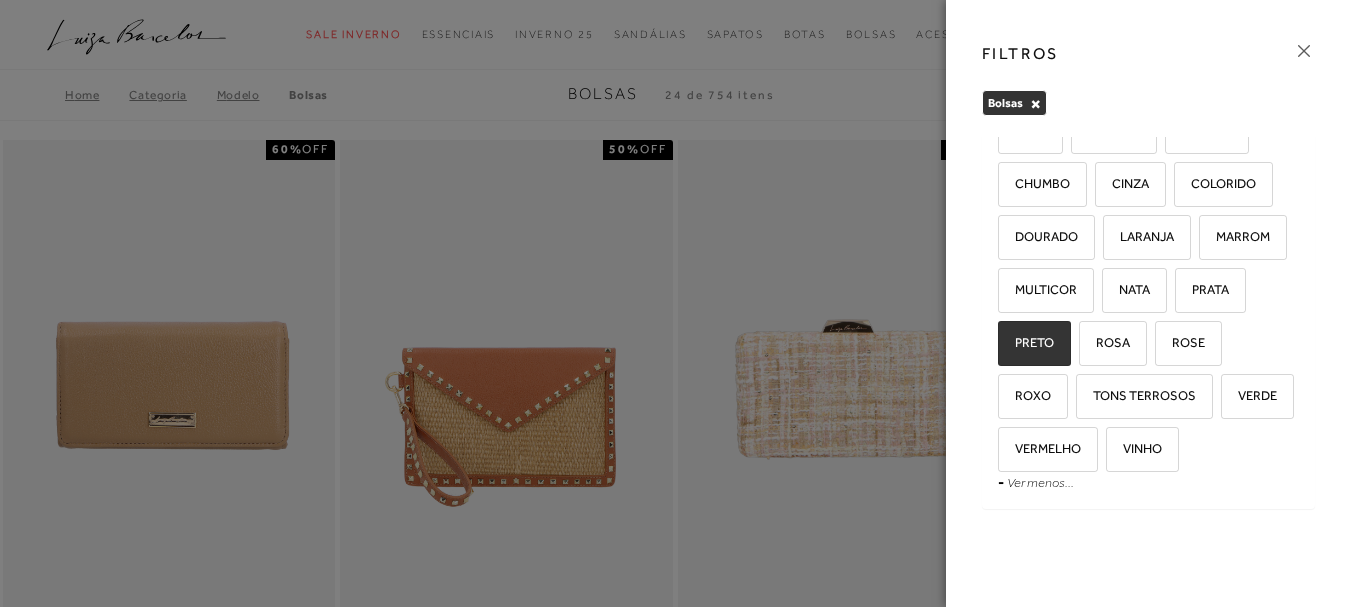 checkbox on "true" 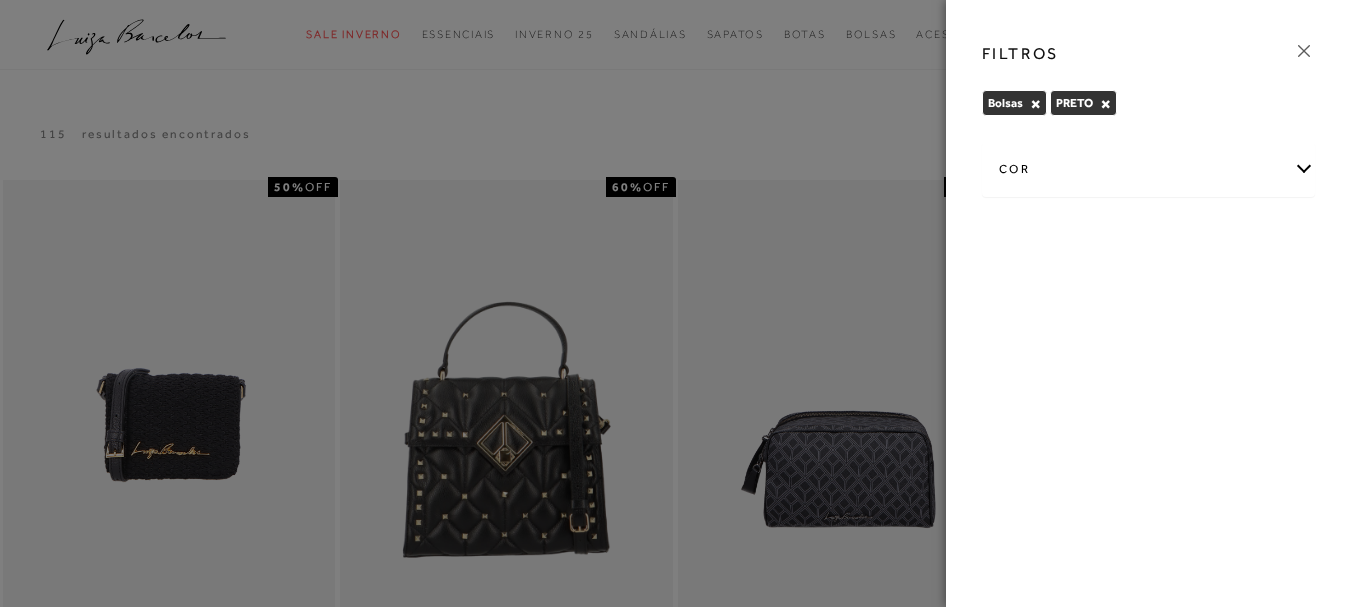 click 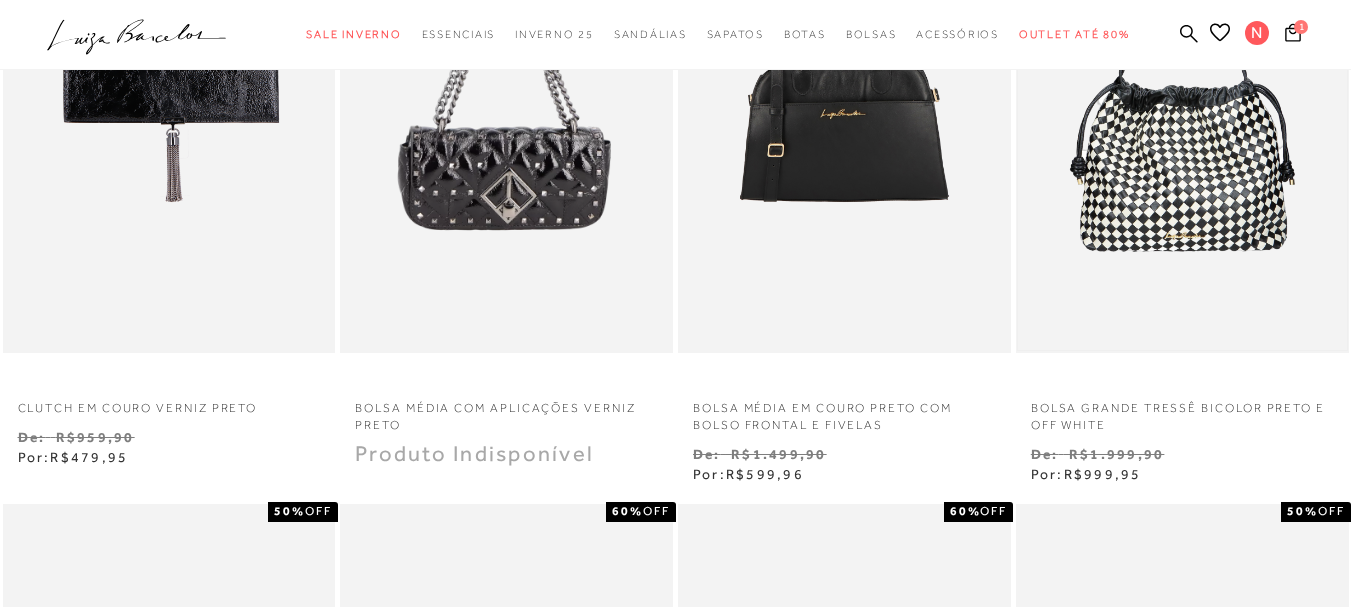 scroll, scrollTop: 1100, scrollLeft: 0, axis: vertical 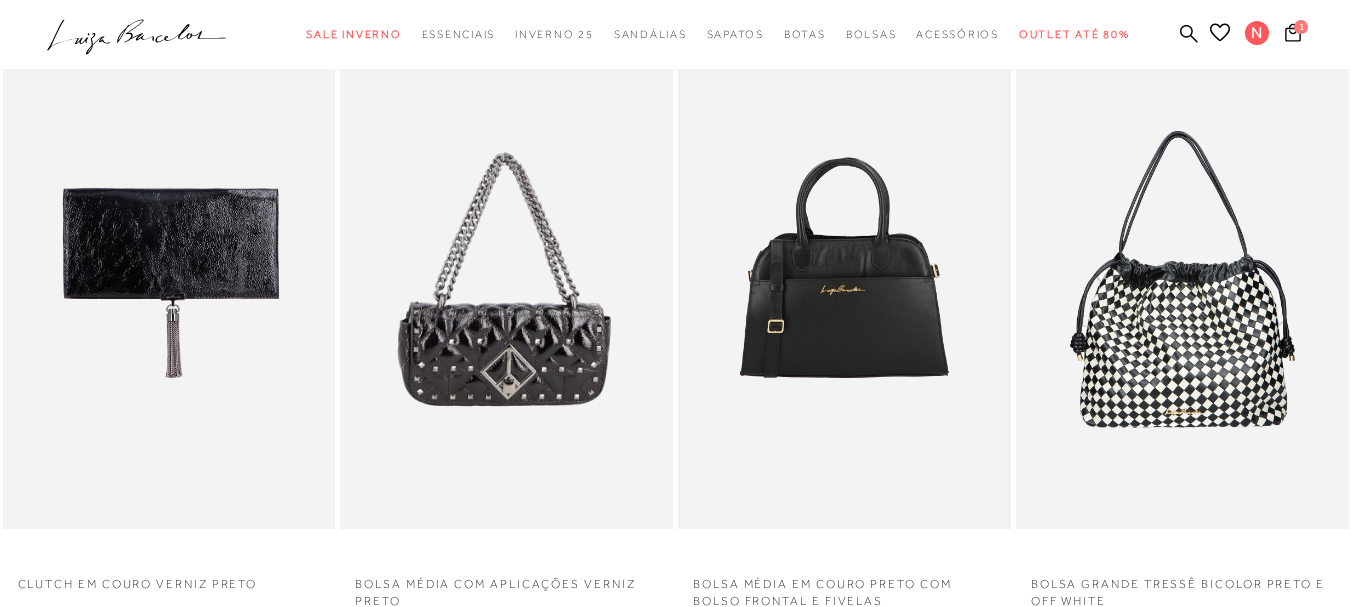 click at bounding box center (844, 279) 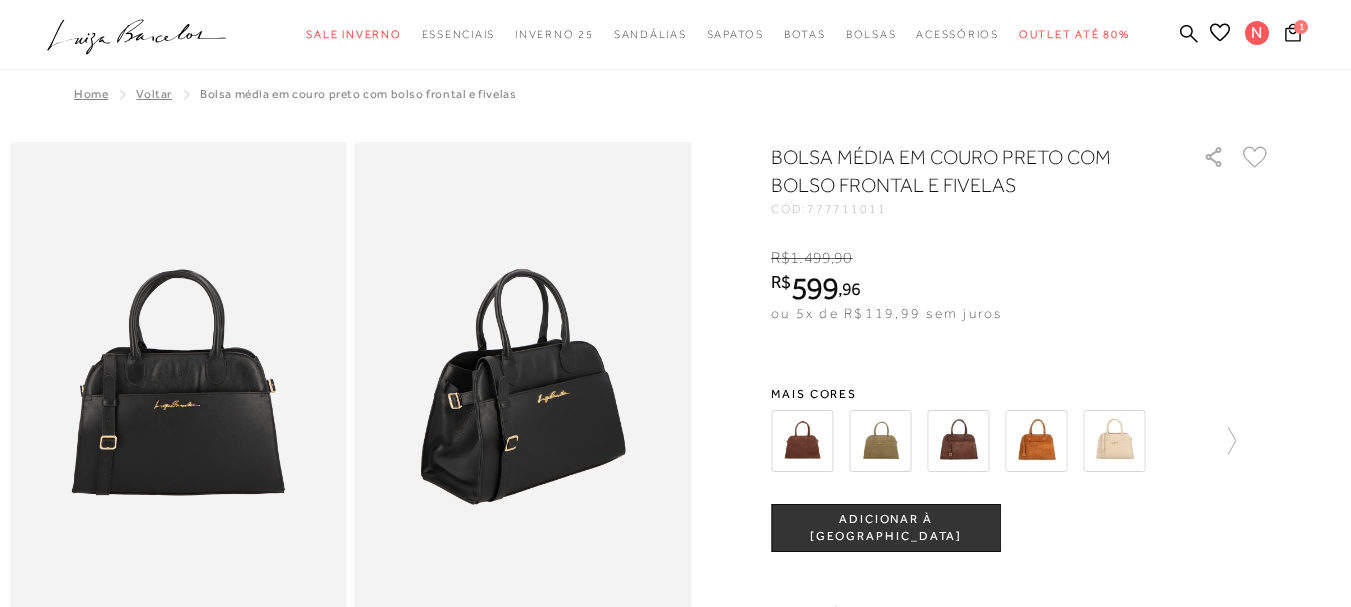 scroll, scrollTop: 0, scrollLeft: 0, axis: both 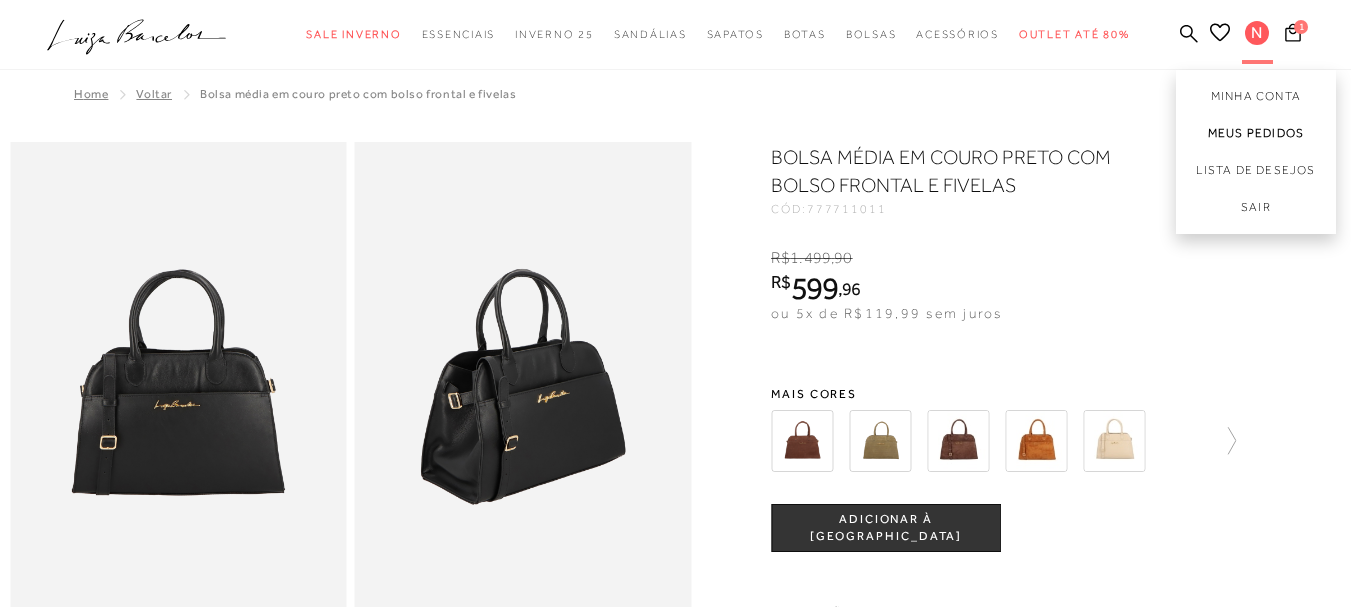 click on "Meus Pedidos" at bounding box center (1256, 133) 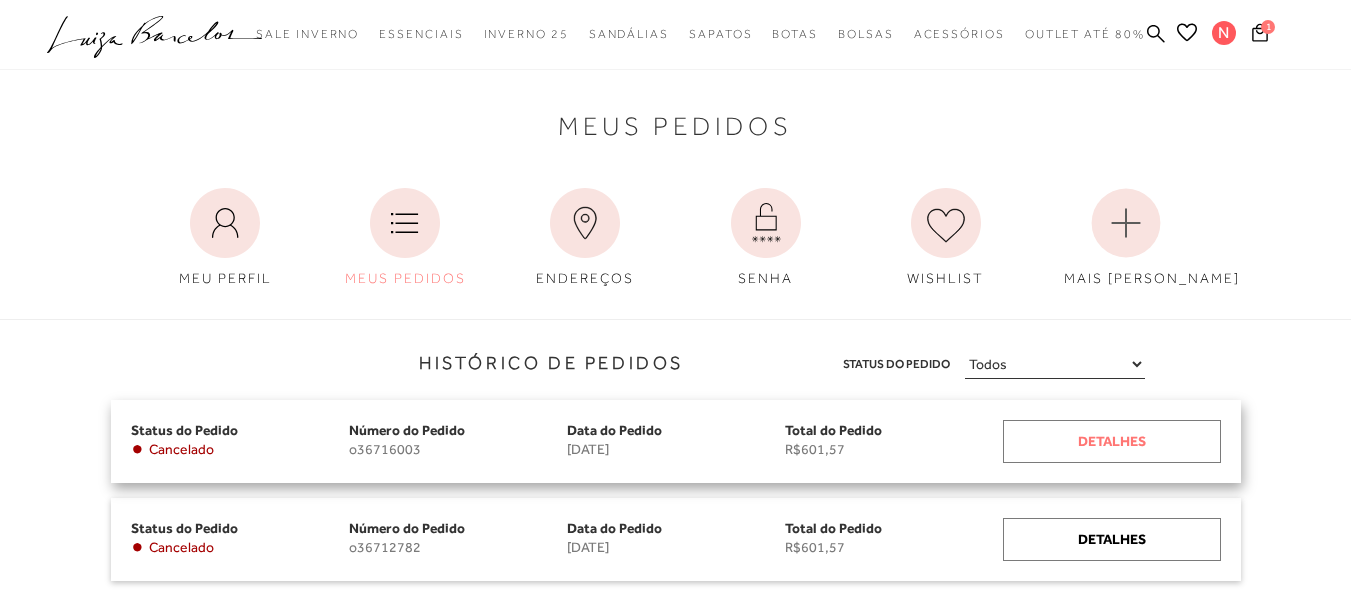 click on "Detalhes" at bounding box center [1112, 441] 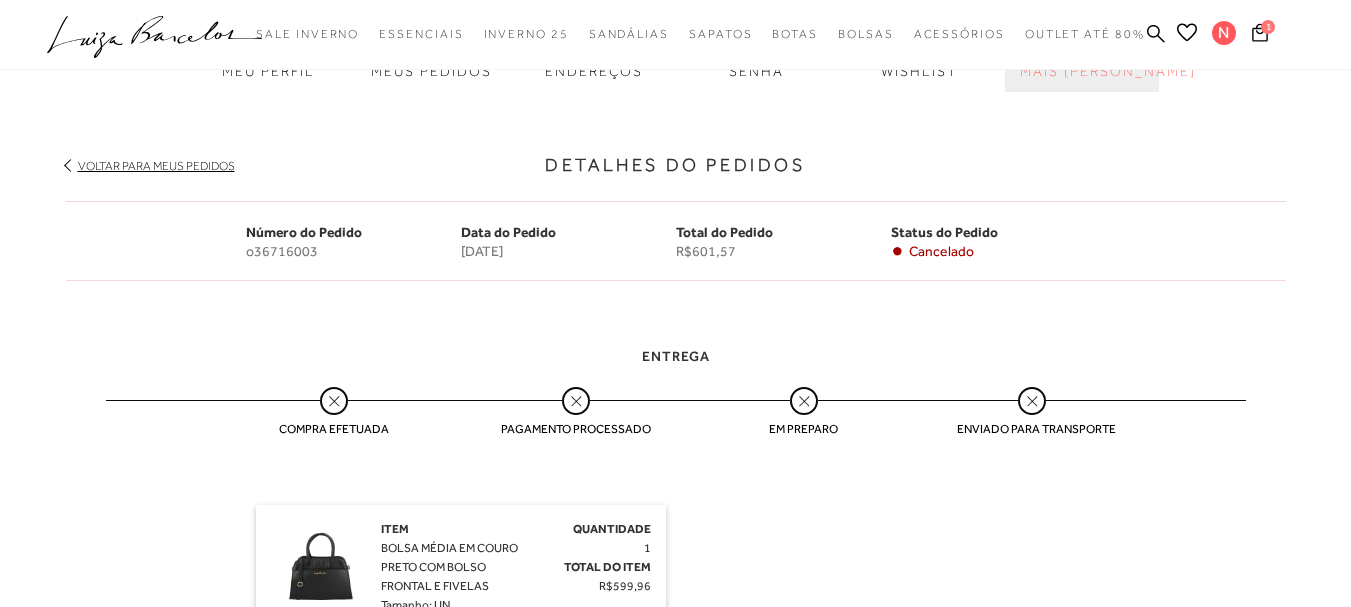 scroll, scrollTop: 0, scrollLeft: 0, axis: both 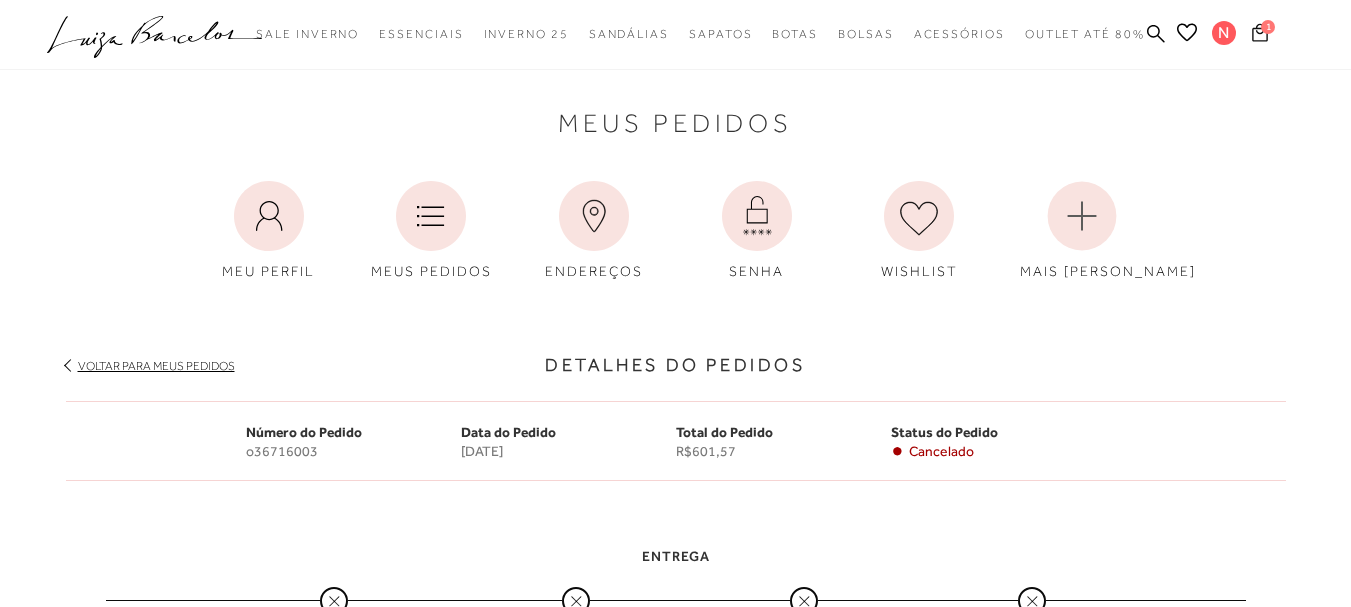 click 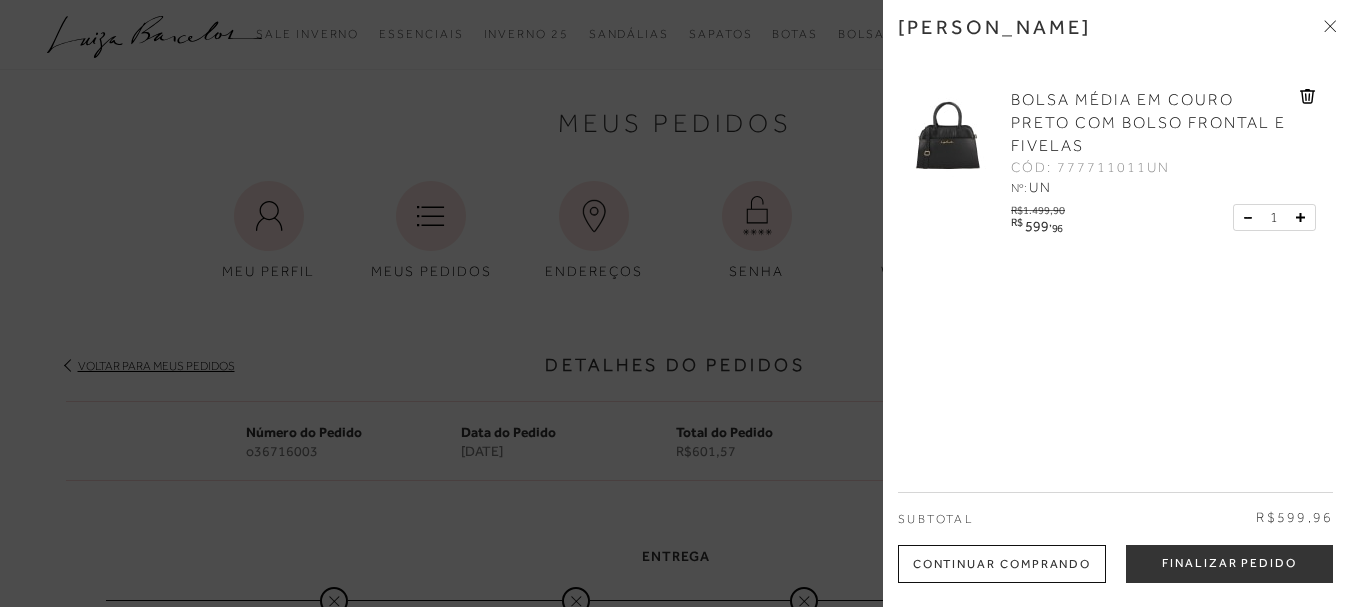 click 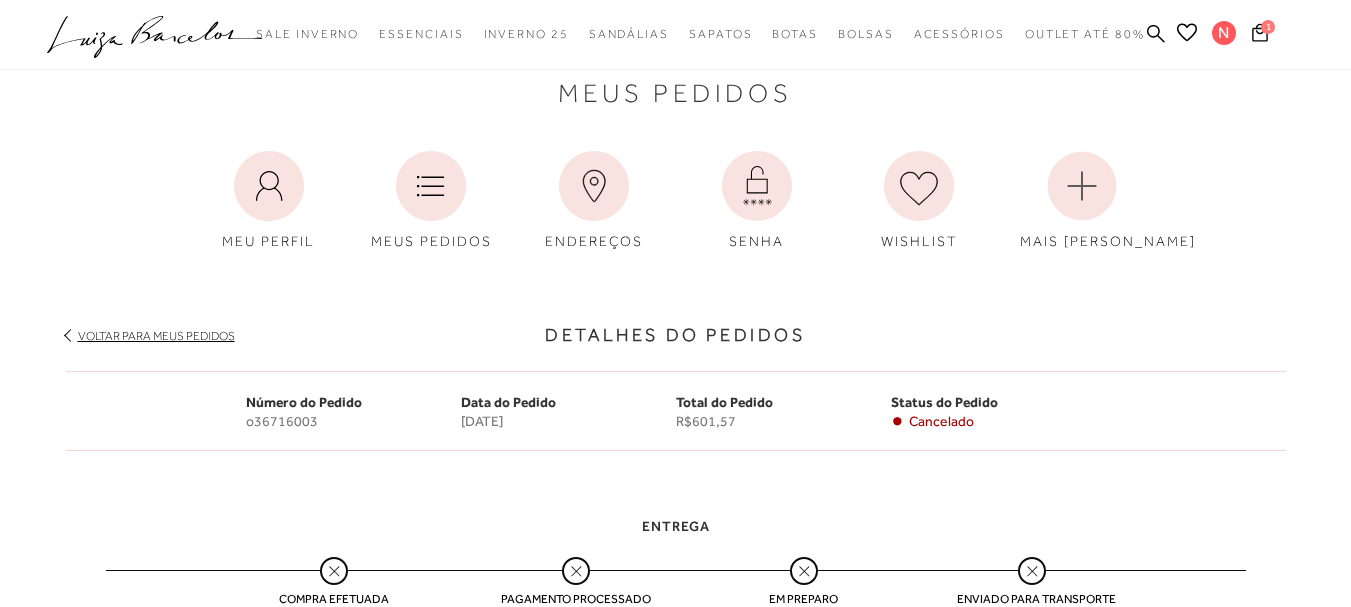 scroll, scrollTop: 0, scrollLeft: 0, axis: both 